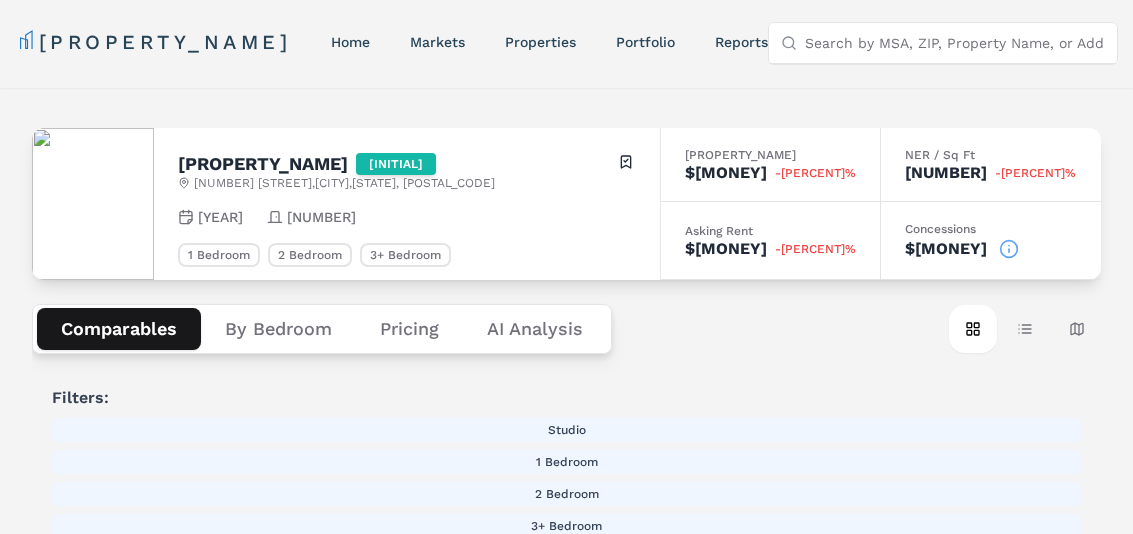 scroll, scrollTop: 596, scrollLeft: 0, axis: vertical 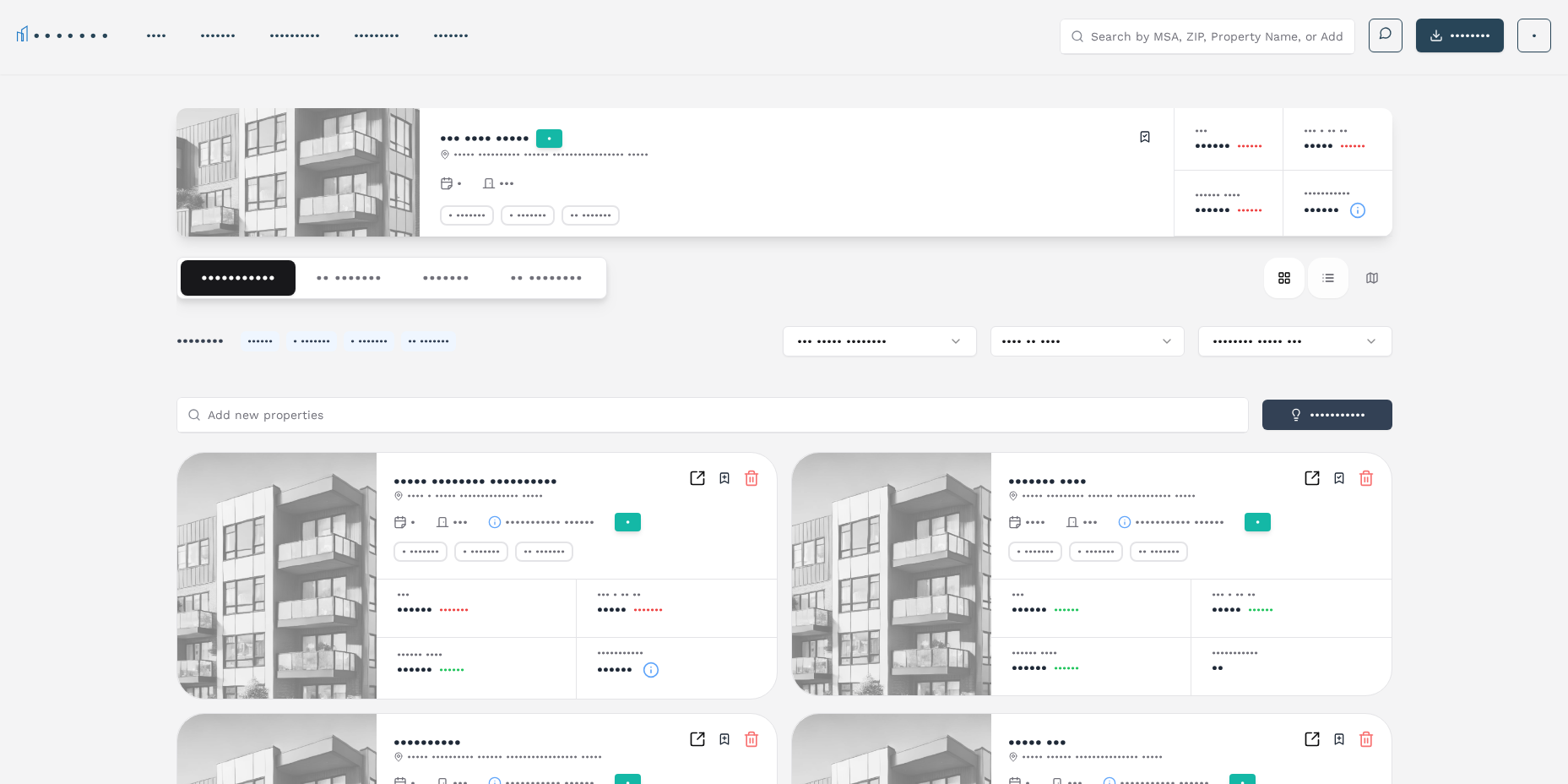 click on "••••• ••••" at bounding box center [1328, 278] 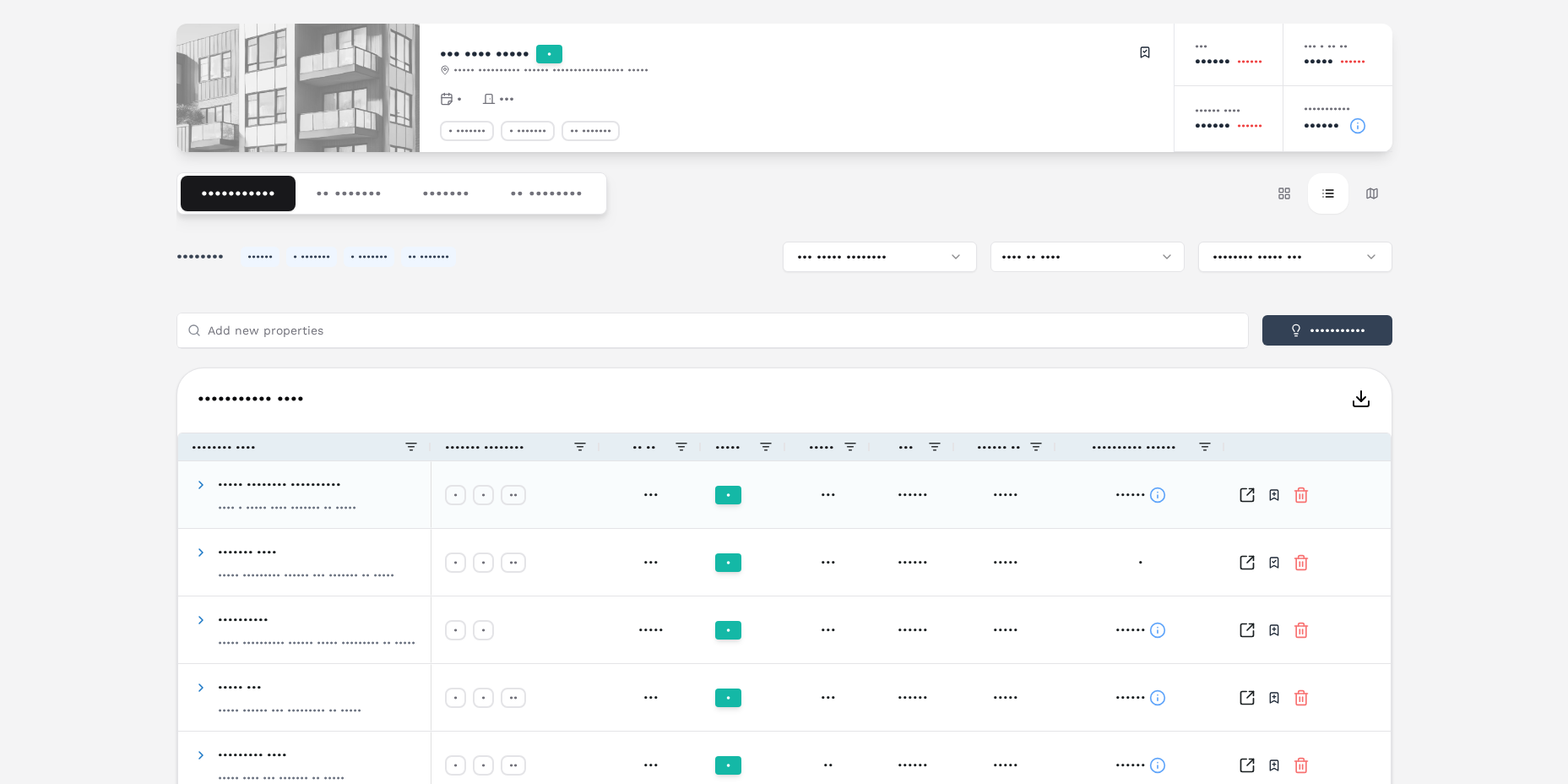 scroll, scrollTop: 169, scrollLeft: 0, axis: vertical 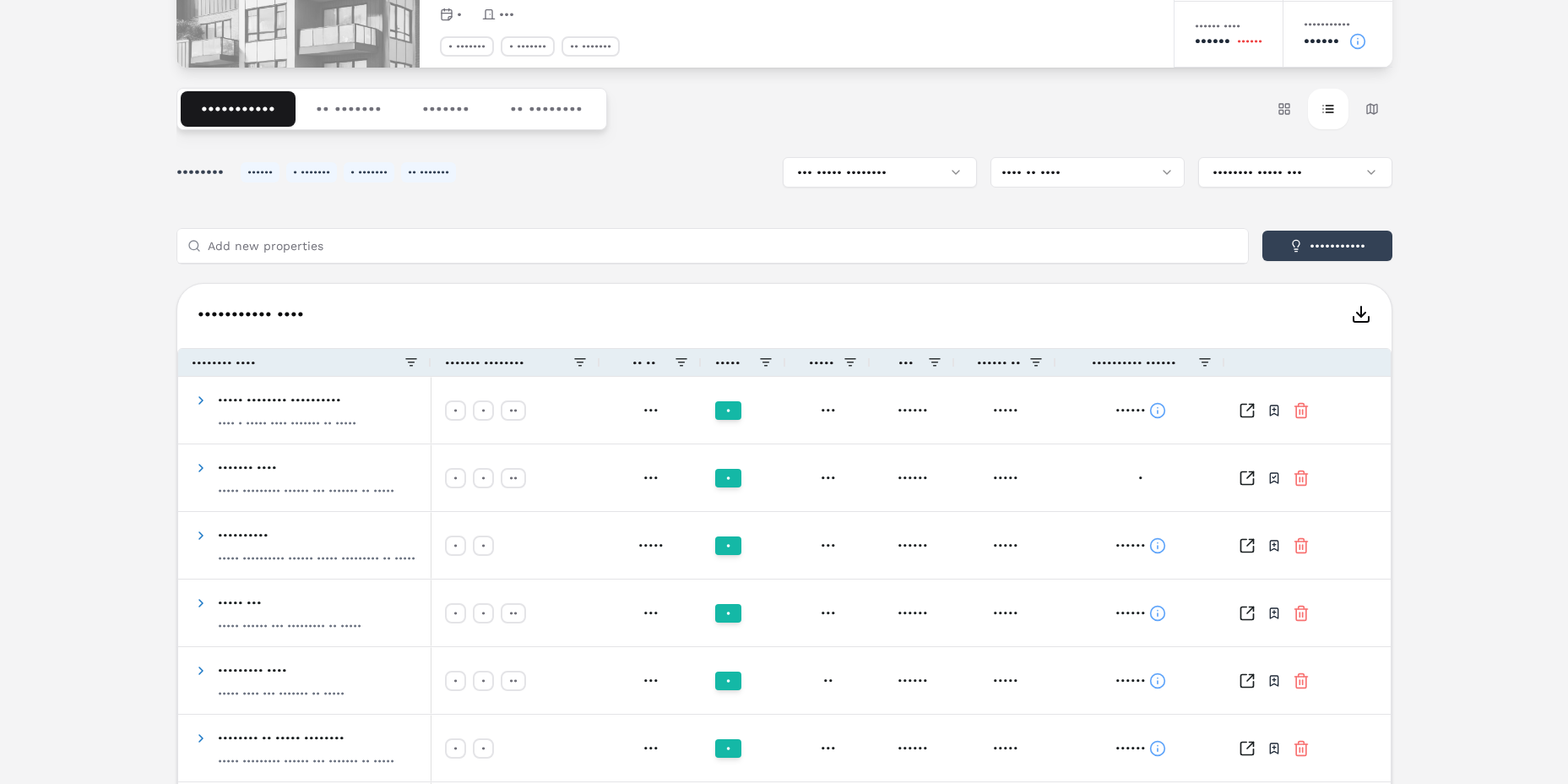 click on "•••••••••• ••••••" at bounding box center (1134, 362) 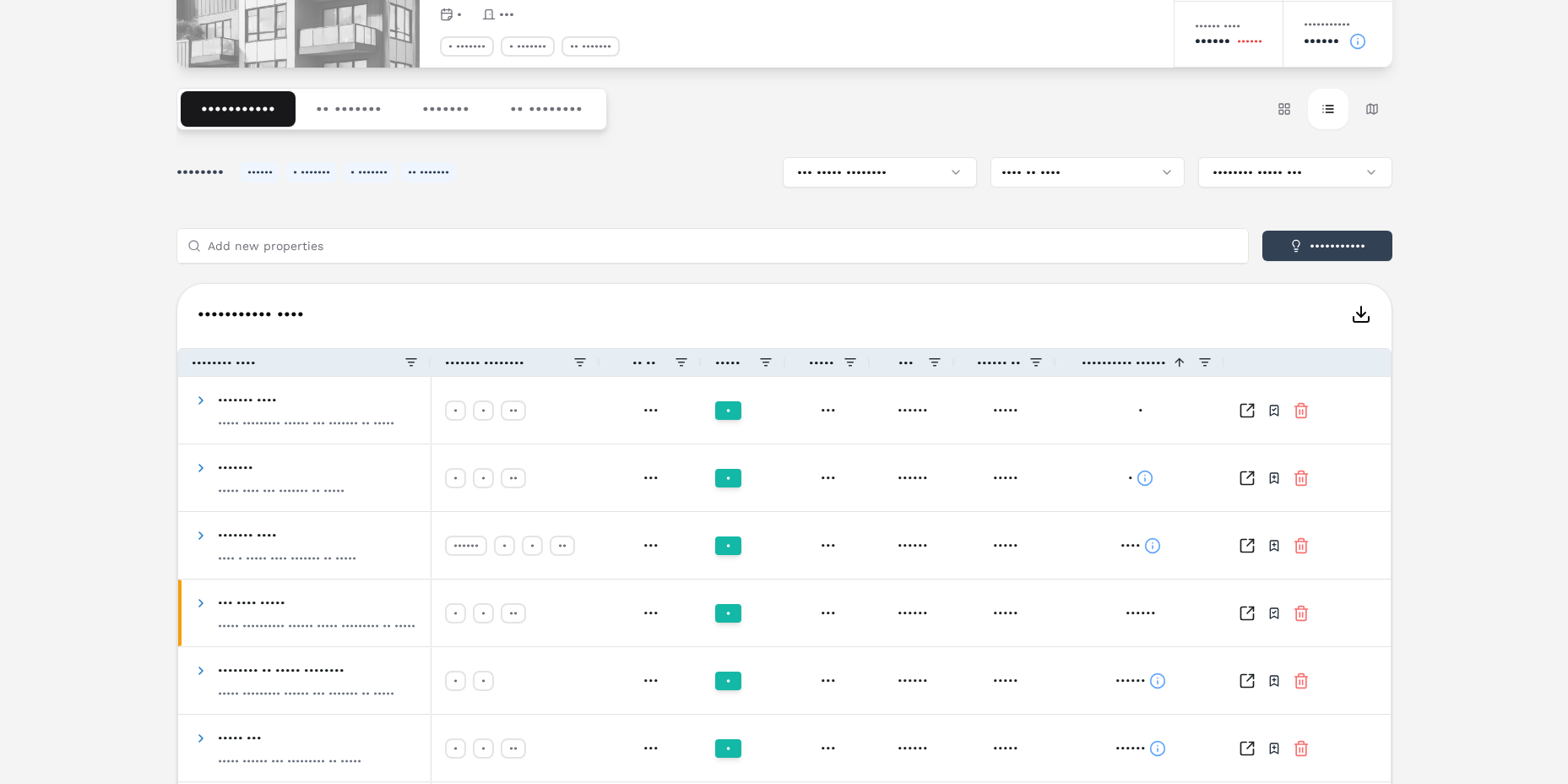 click on "•••••••••• ••••••" at bounding box center [1124, 362] 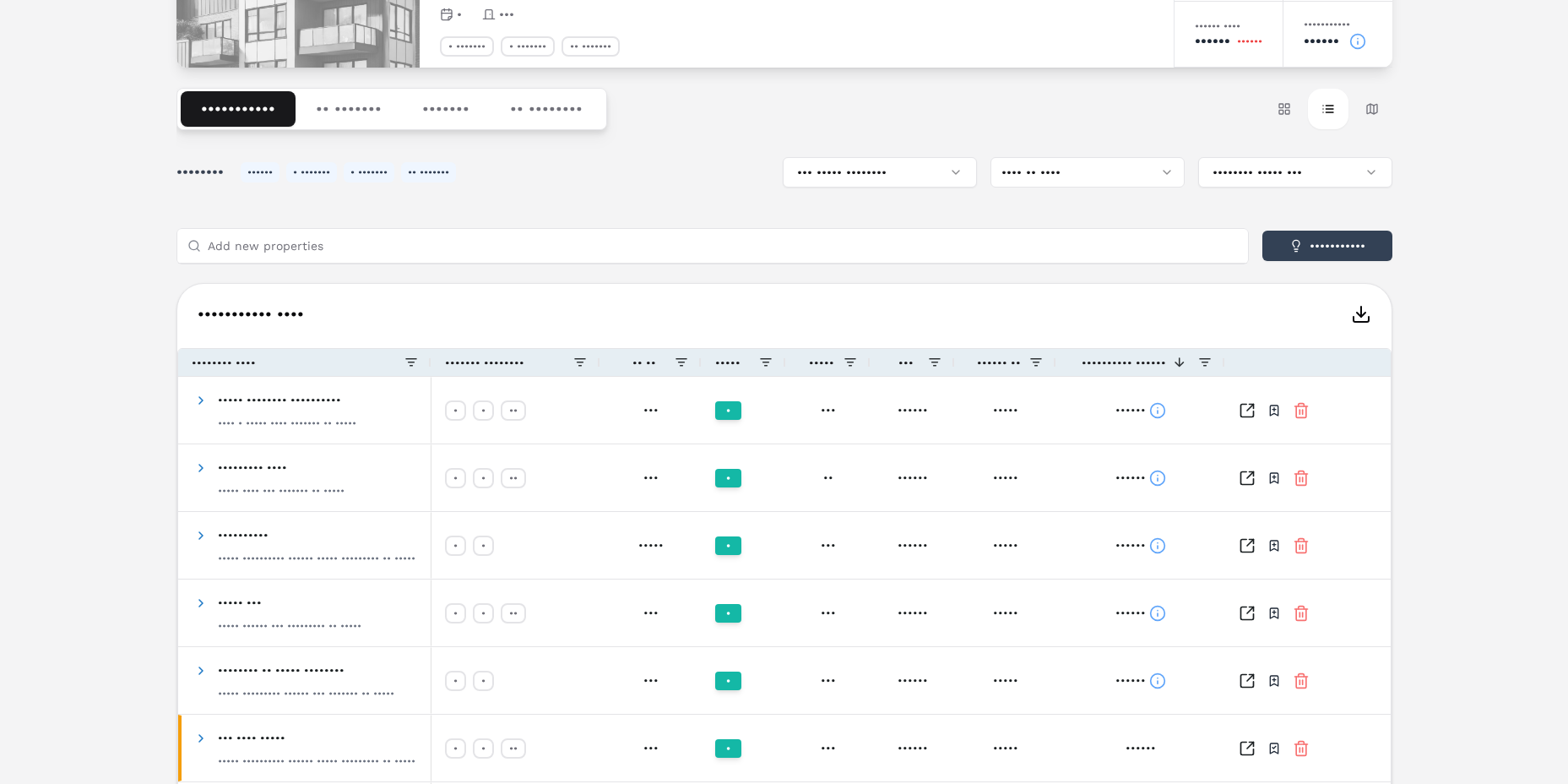 scroll, scrollTop: 253, scrollLeft: 0, axis: vertical 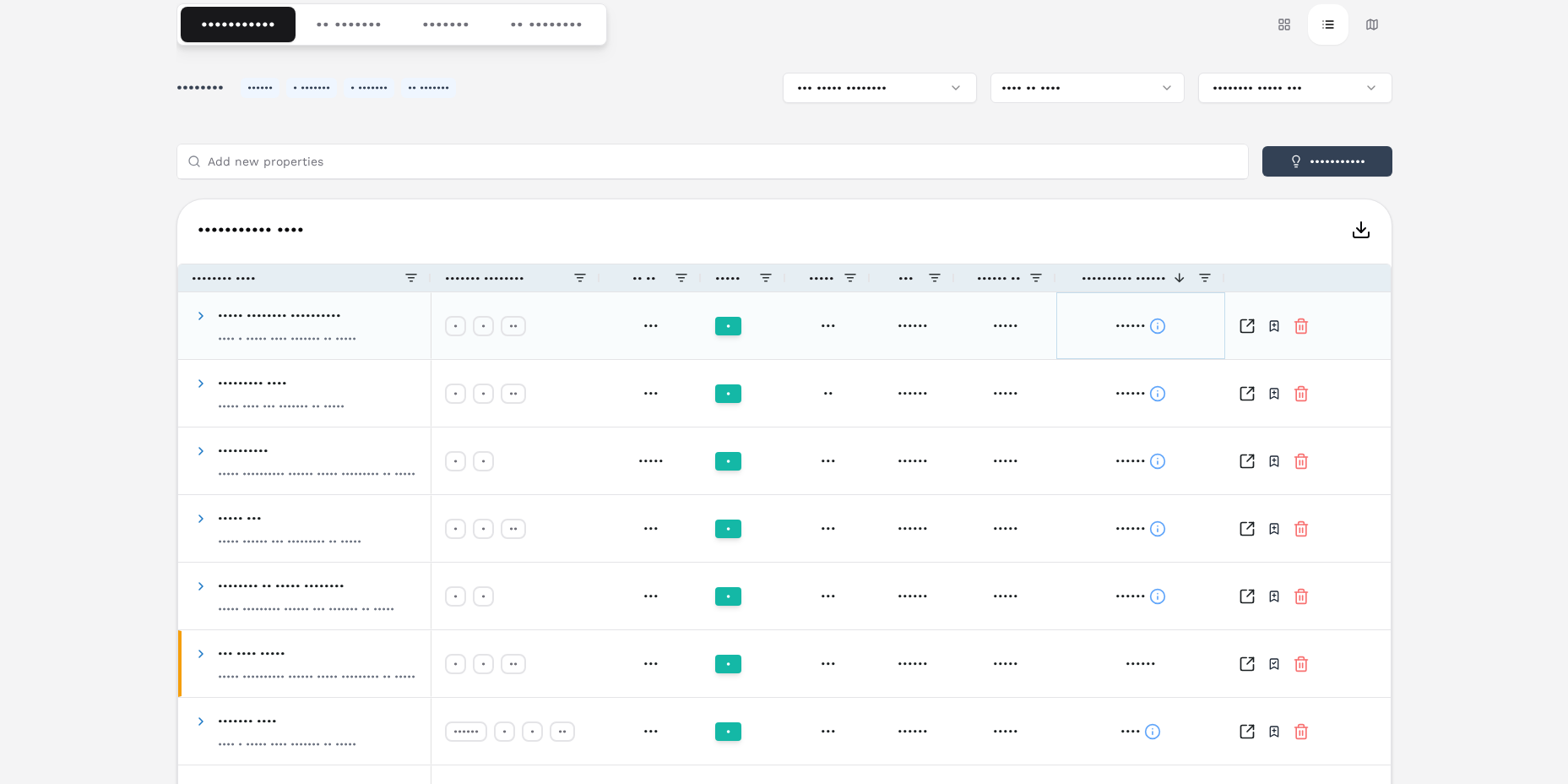 click at bounding box center (1158, 326) 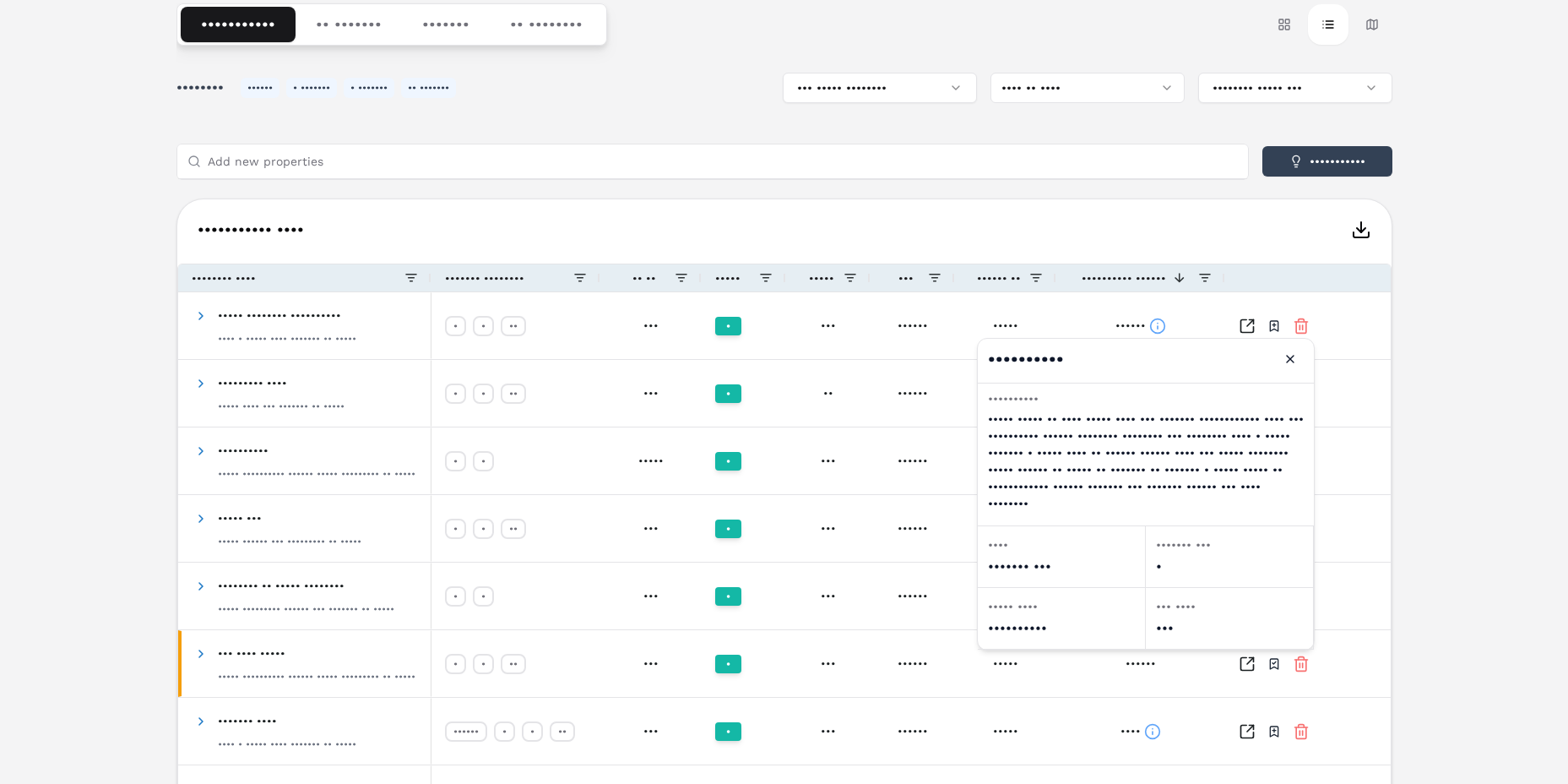 click on "•••••••• •••••• • ••••••• • ••••••• •• ••••••• ••• ••••• •••••••• •••• •• •••• •••••••• ••••• ••• ••• ••• •••••••••• ••••••••••• ••••••••••• •••• ••••• ••••• •• ••••• ••••• •••• ••••• •• •••• •••••• •••• •••• •• ••• ••• •••••• •••• •••• •• ••• •••••• ••••••
•••••••• ••••
••••••• ••••••••
•• ••" at bounding box center (784, 514) 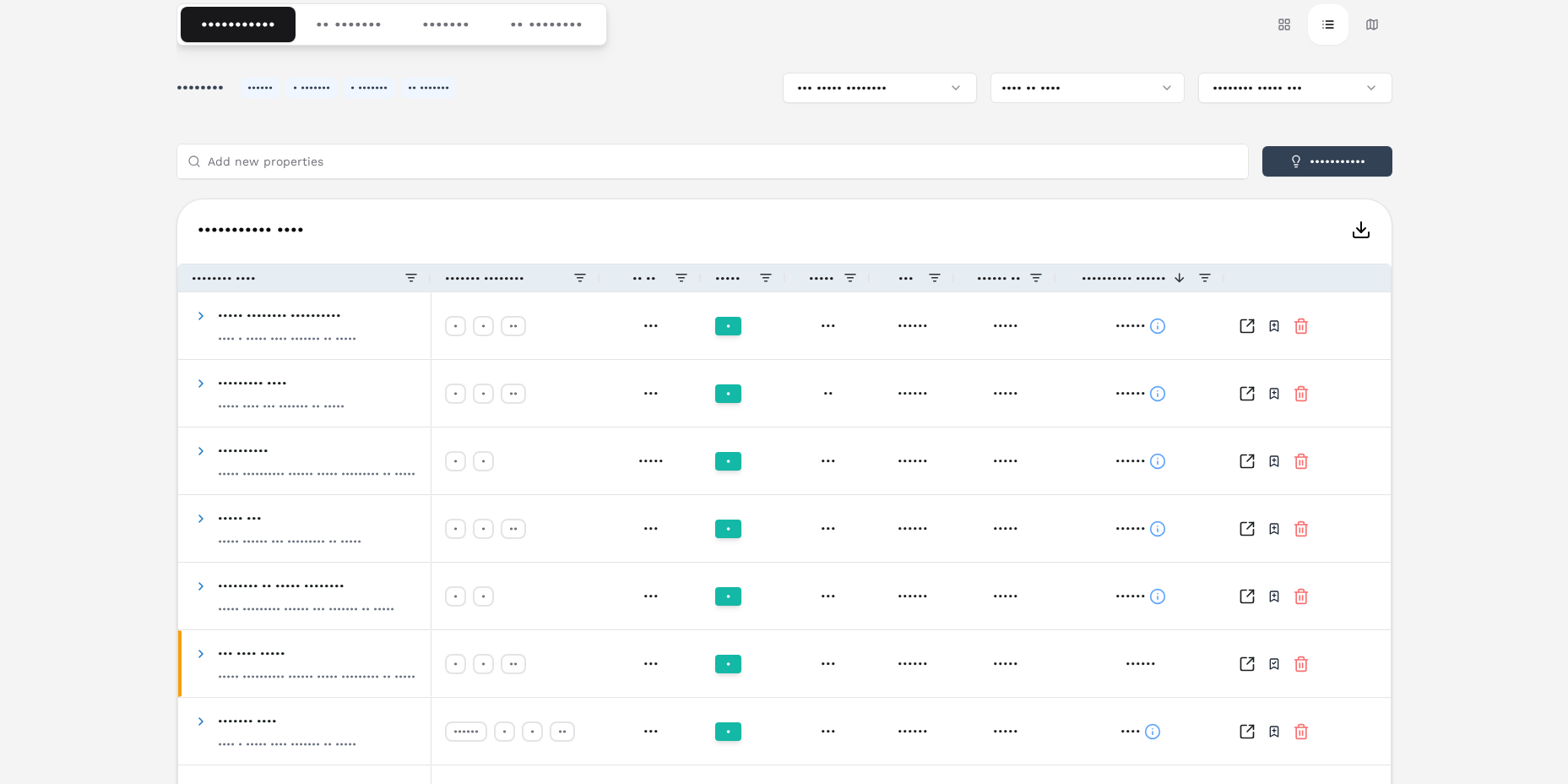 click on "•••••••••• ••••••" at bounding box center [1124, 278] 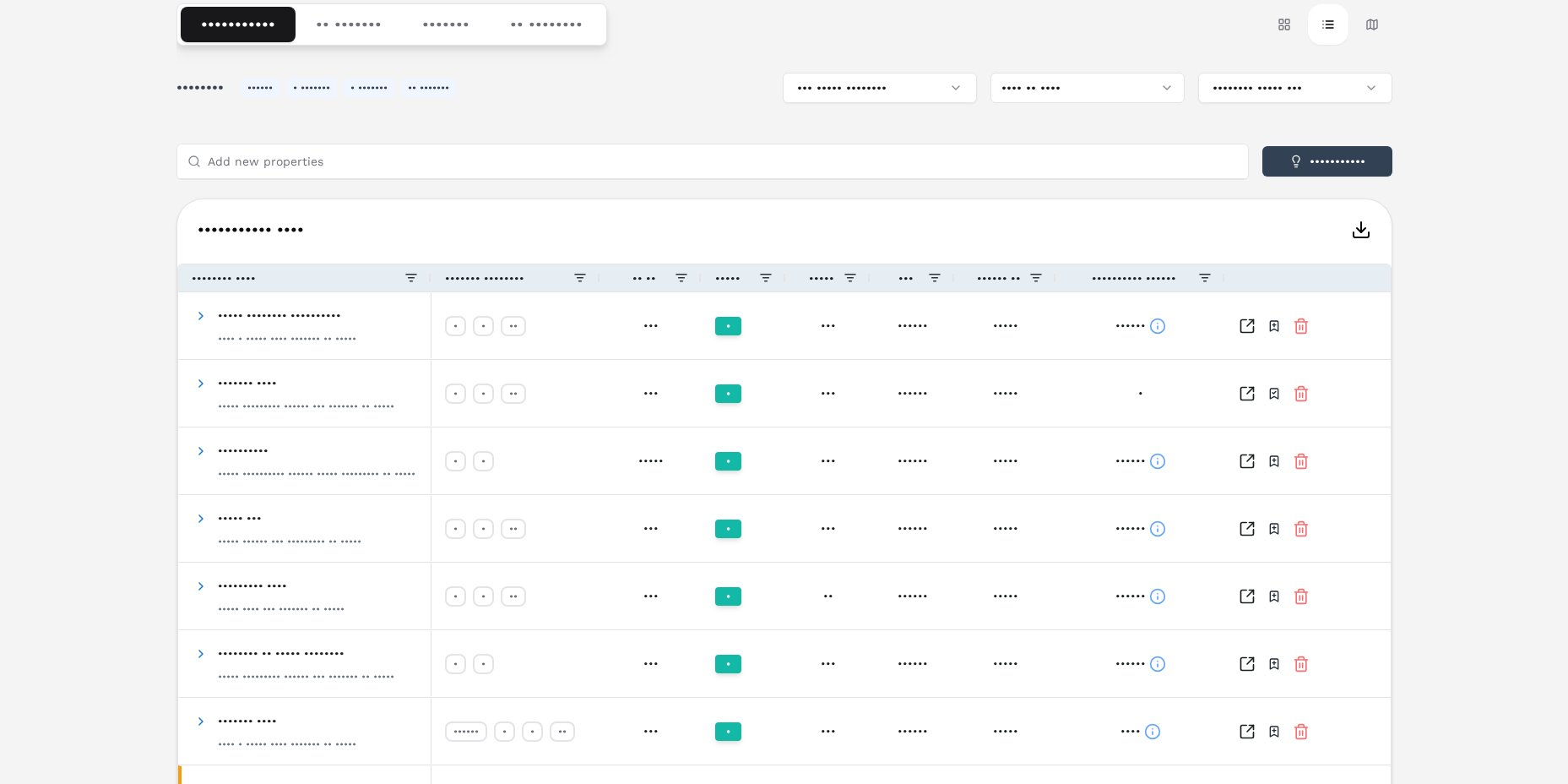 click on "•••••••••• ••••••" at bounding box center (1134, 278) 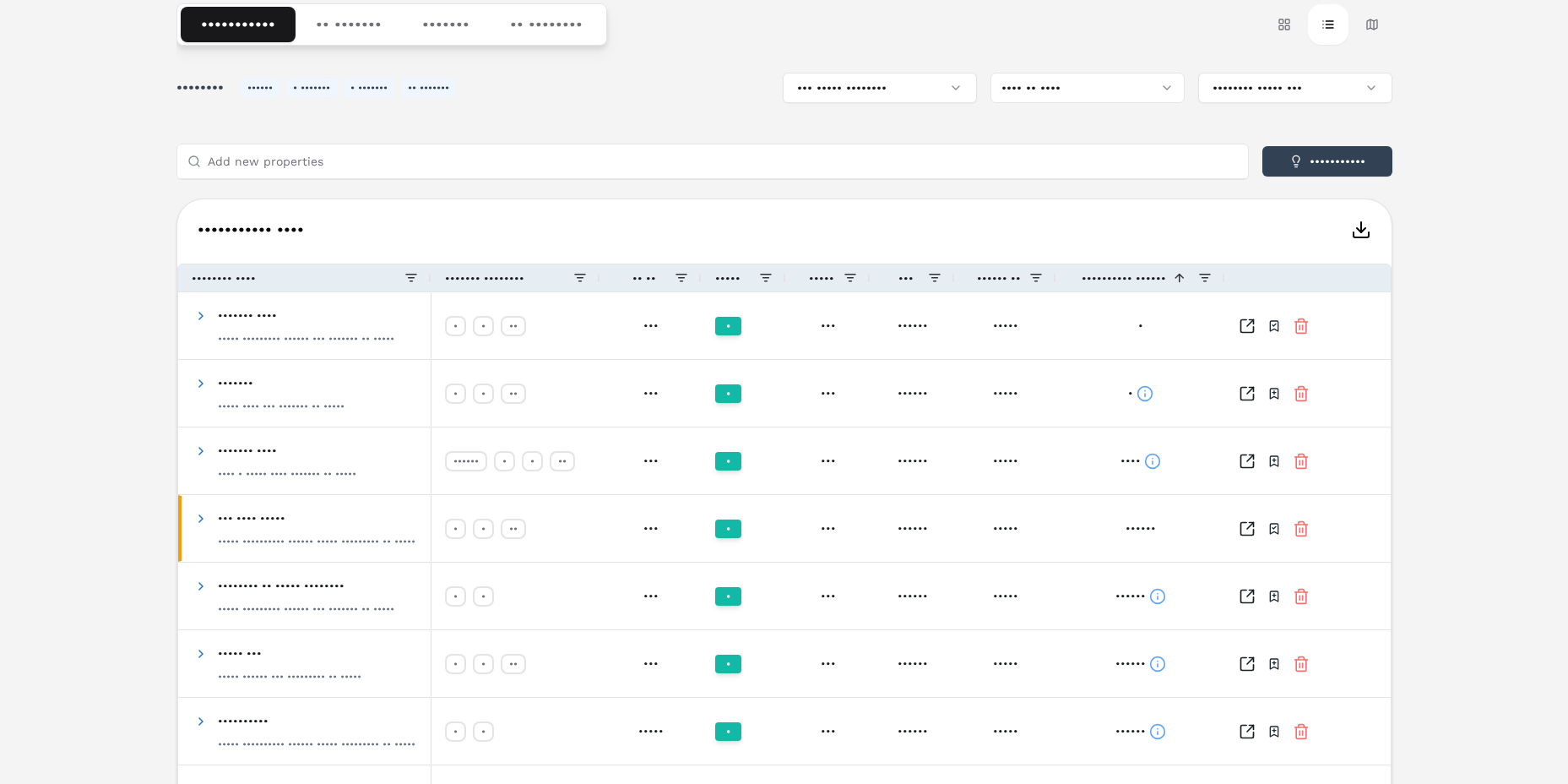 click on "•••••••••• ••••••" at bounding box center (1124, 278) 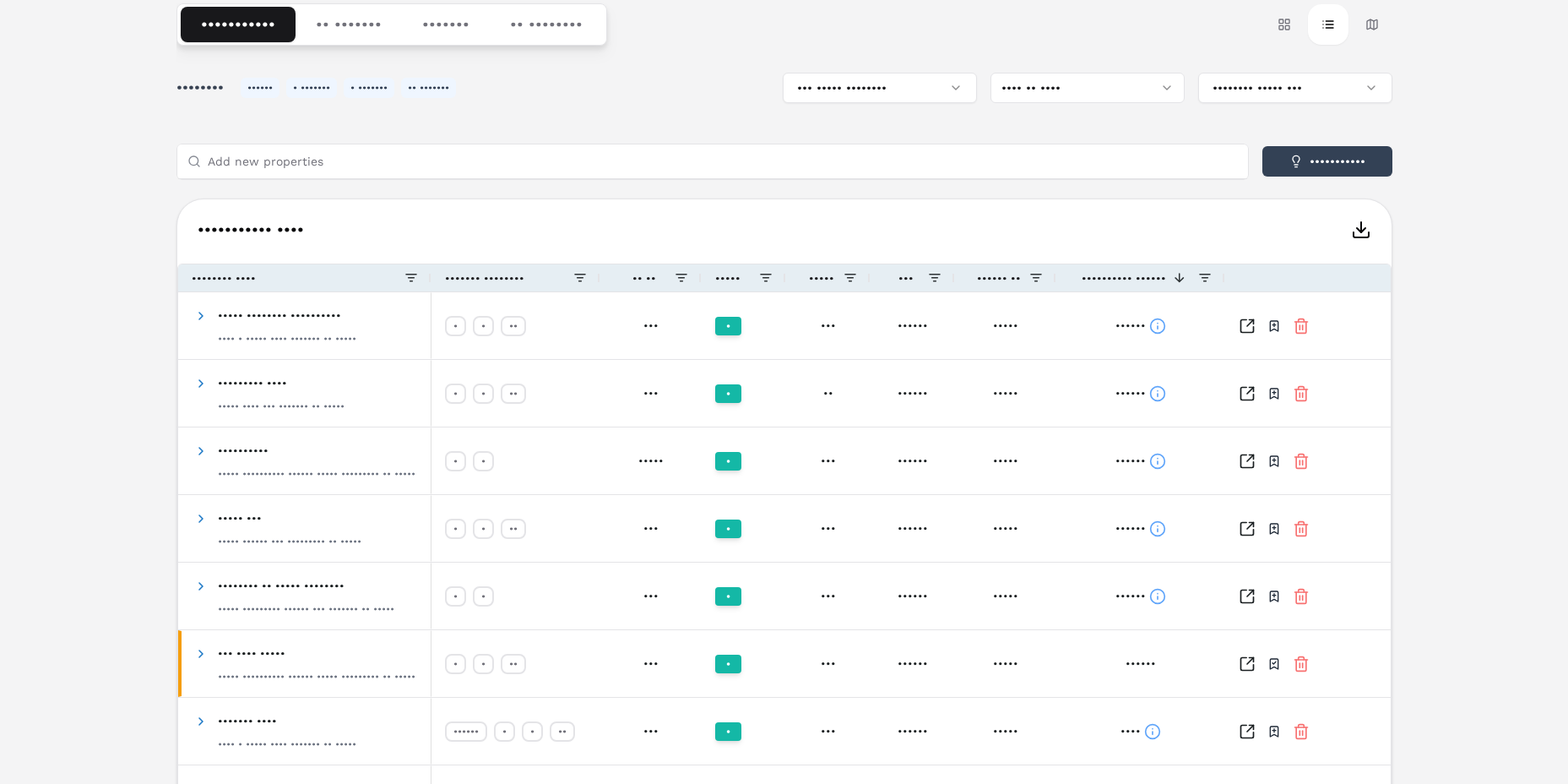click on "••• •••• ••••• • ••••• •••••••••• •••••• •••• •  •••••••• •  •• •   ••••• •••••• ••••••••• •••• • ••• • ••••••• • ••••••• •• ••••••• ••• •••••• •••••• ••• • •• •• ••••• •••••• •••••• •••• •••••• •••••• ••••••••••• •••••• ••••••••••• •• ••••••• ••••••• •• •••••••• •••• •••• ••••• •••• ••• •••• •••••••• •••••• • ••••••• • ••••••• •• ••••••• ••• ••••• •••••••• •••• •• •••• •••••••• ••••• ••• ••• ••• •••••••••• ••••••••••• ••••••••••• •••• ••••• ••••• •• ••••• ••••• •••• ••••• •• •••• •••••• •••• •••• •• ••• ••• •••••• •••• •••• •• ••• •••••• ••••••
•••••••• ••••
••••••• ••••••••" at bounding box center (784, 398) 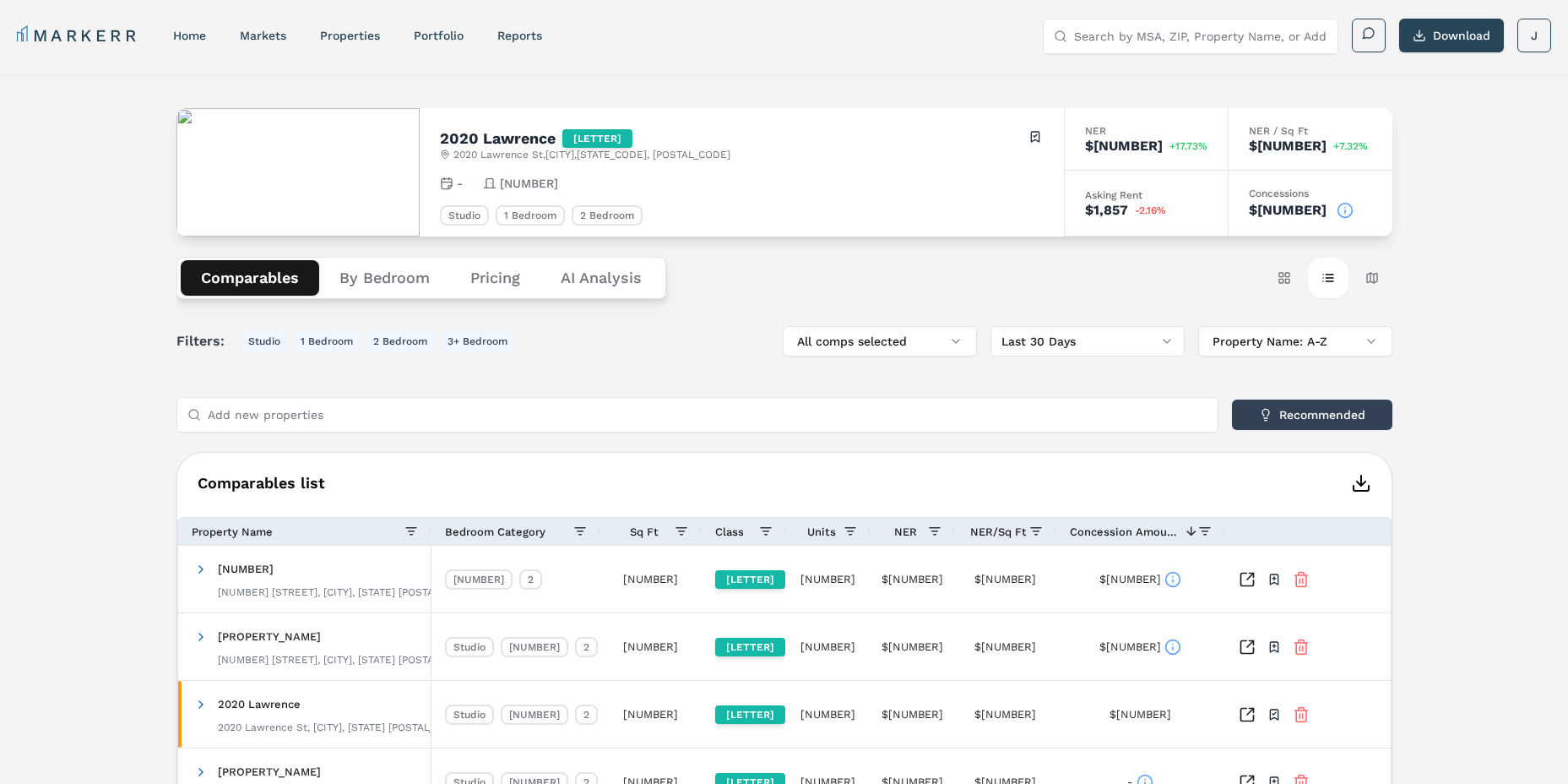 scroll, scrollTop: 84, scrollLeft: 0, axis: vertical 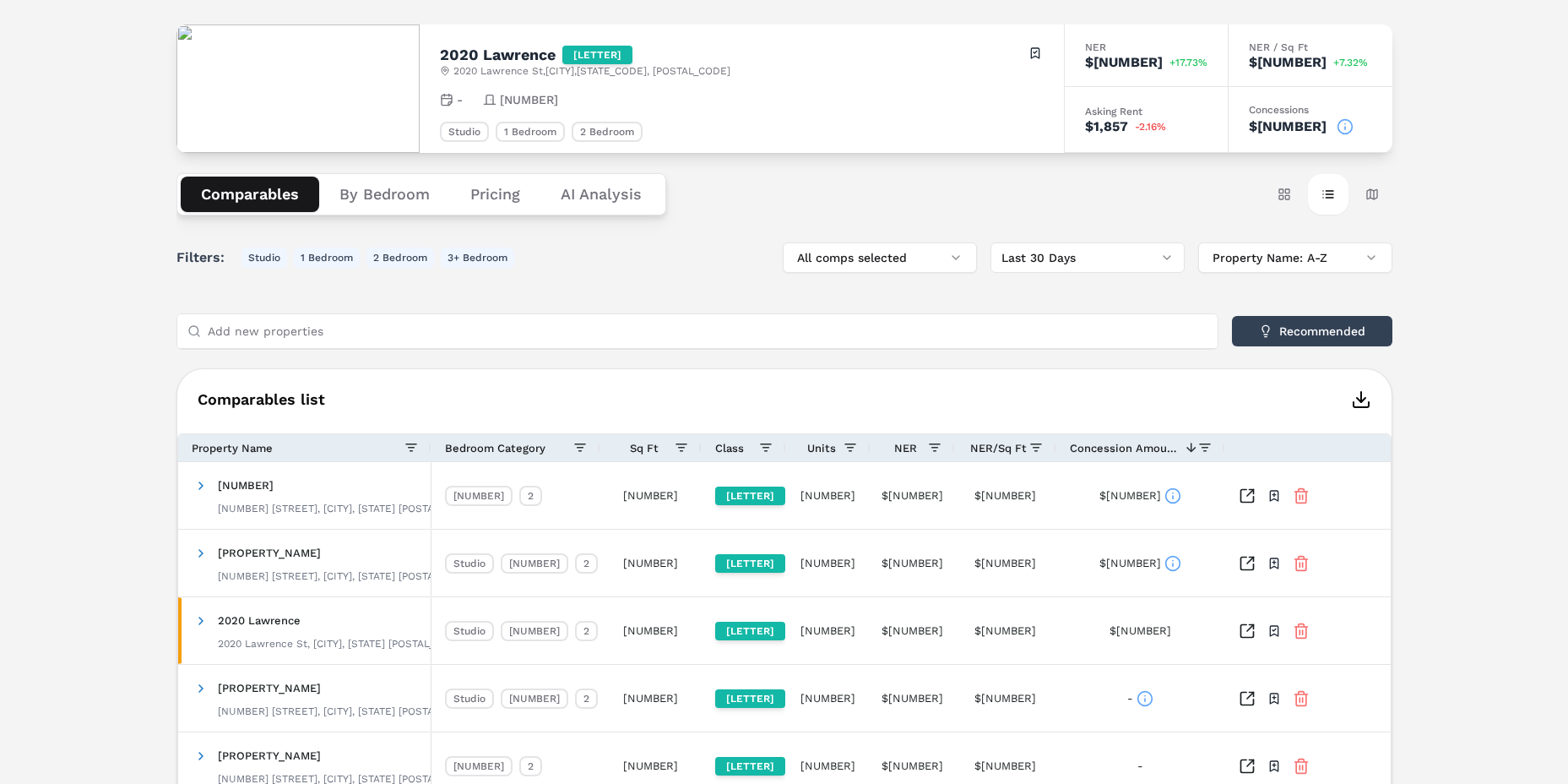 click on "2020 Lawrence A 2020 Lawrence St ,  Denver ,  CO ,   80205 Toggle portfolio menu - 231 Studio 1 Bedroom 2 Bedroom NER $1,795 +17.73% NER / Sq Ft $2.20 +7.32% Asking Rent $1,857 -2.16% Concessions $750 Comparables By Bedroom Pricing AI Analysis Card view Table view Map view Filters: Studio 1 Bedroom 2 Bedroom 3+ Bedroom All comps selected Last 30 Days Property Name: A-Z Add new properties Recommended Comparables list Press ENTER to sort. Press CTRL ENTER to open filter Drag here to set row groups Drag here to set column labels
Property Name
Bedroom Category" at bounding box center [784, 534] 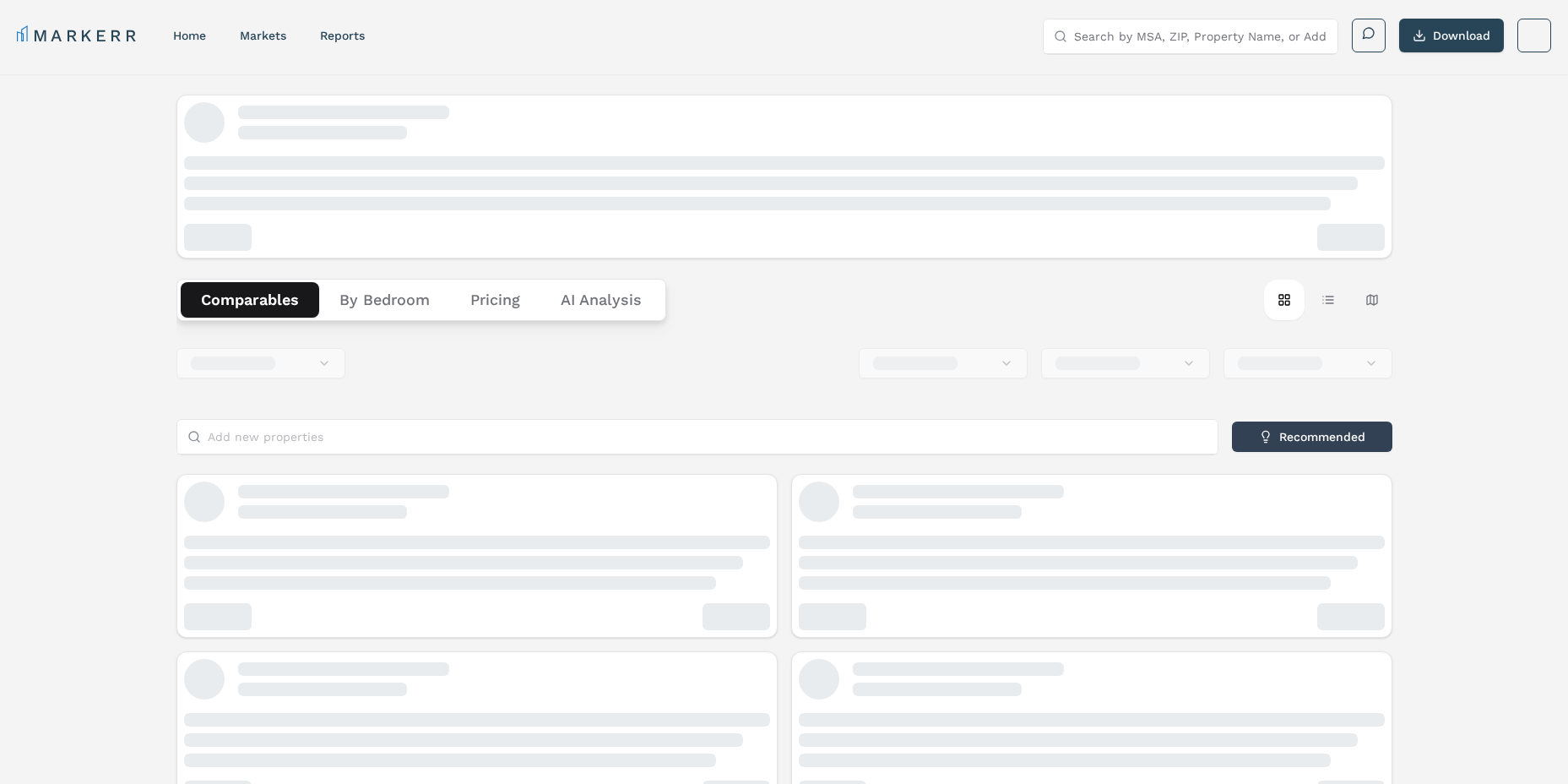 scroll, scrollTop: 0, scrollLeft: 0, axis: both 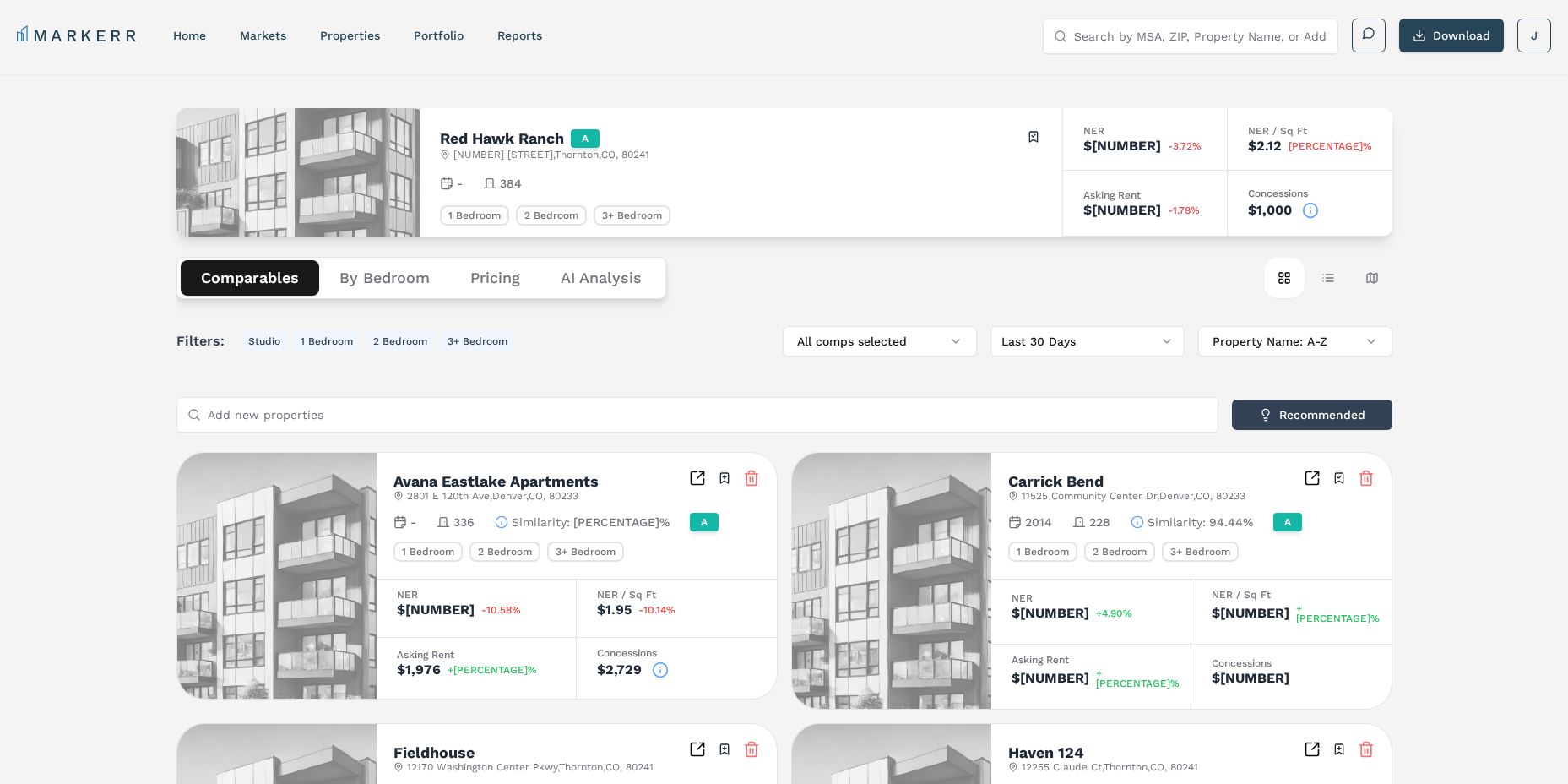 click on "By Bedroom" at bounding box center (384, 278) 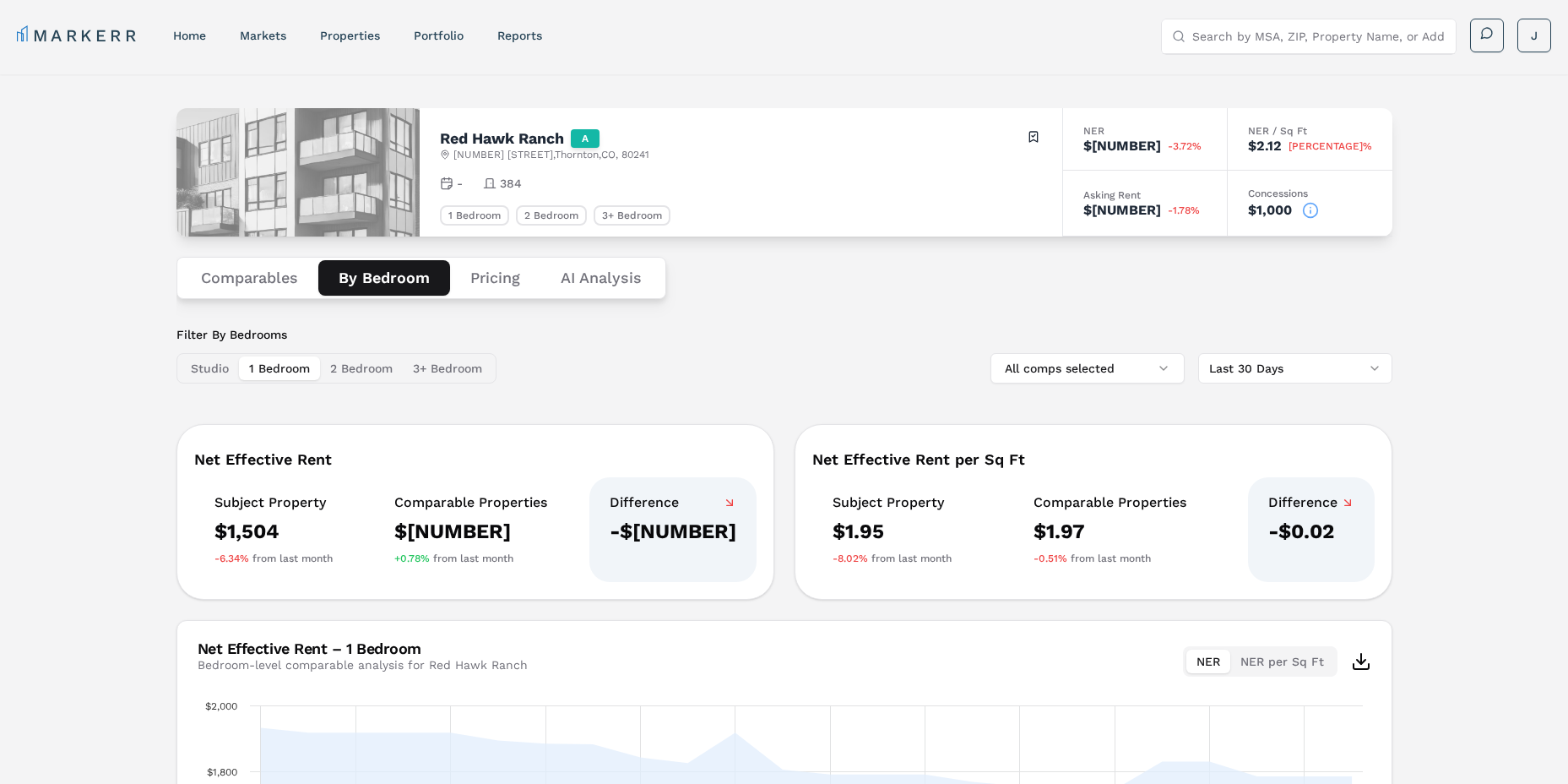 click on "2 Bedroom" at bounding box center (361, 368) 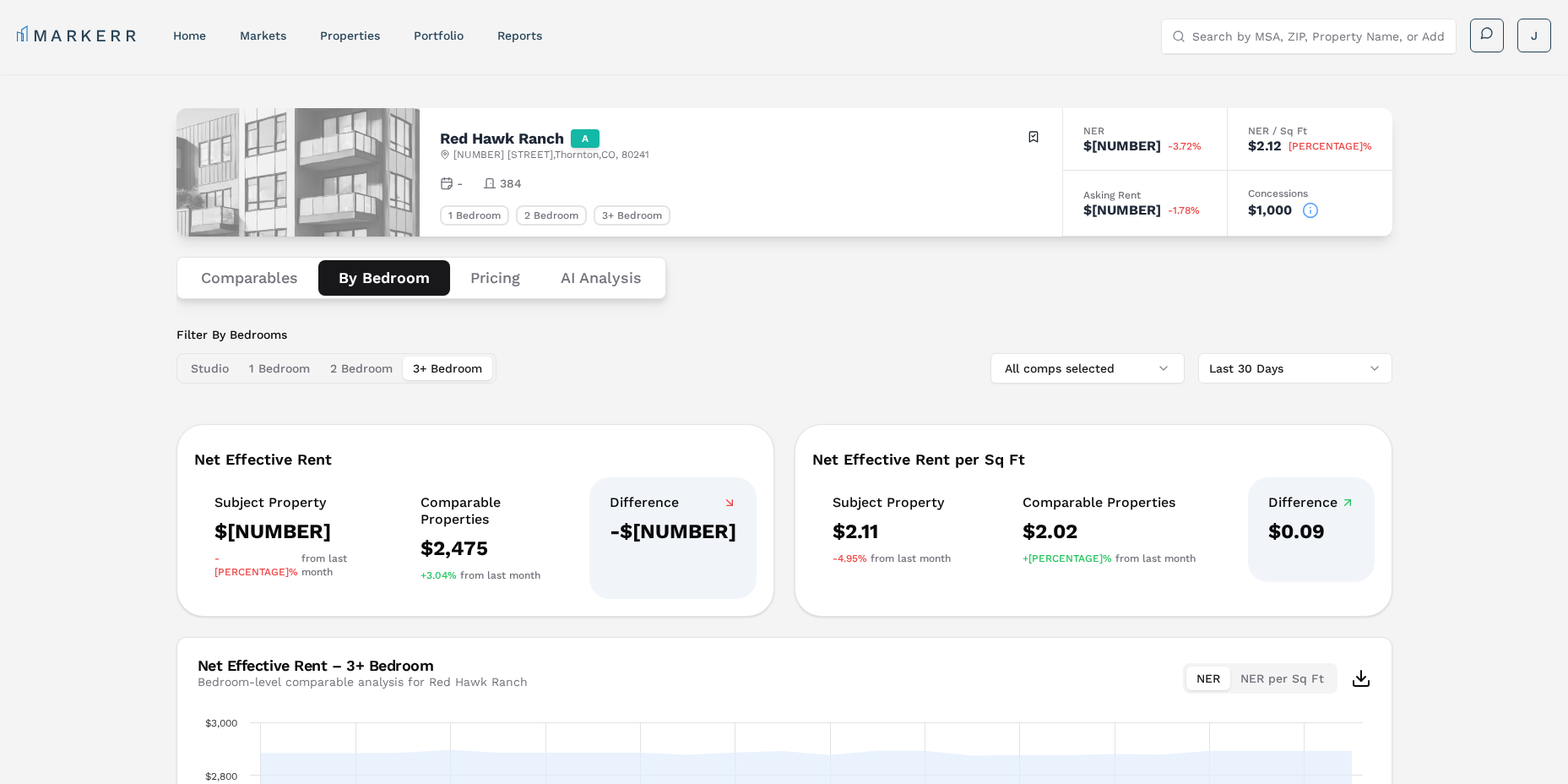 click on "3+ Bedroom" at bounding box center (448, 368) 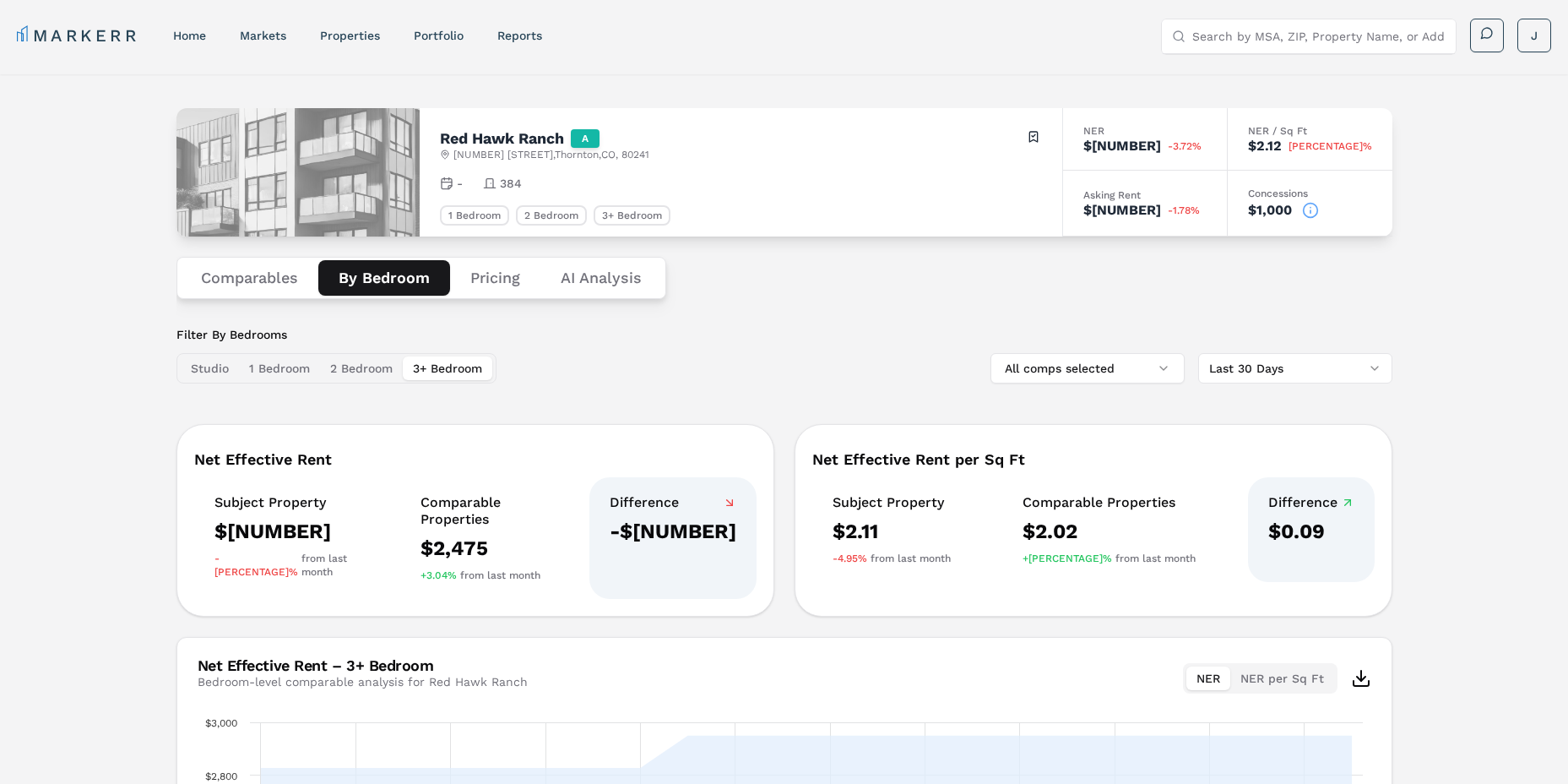 click on "1 Bedroom" at bounding box center (279, 368) 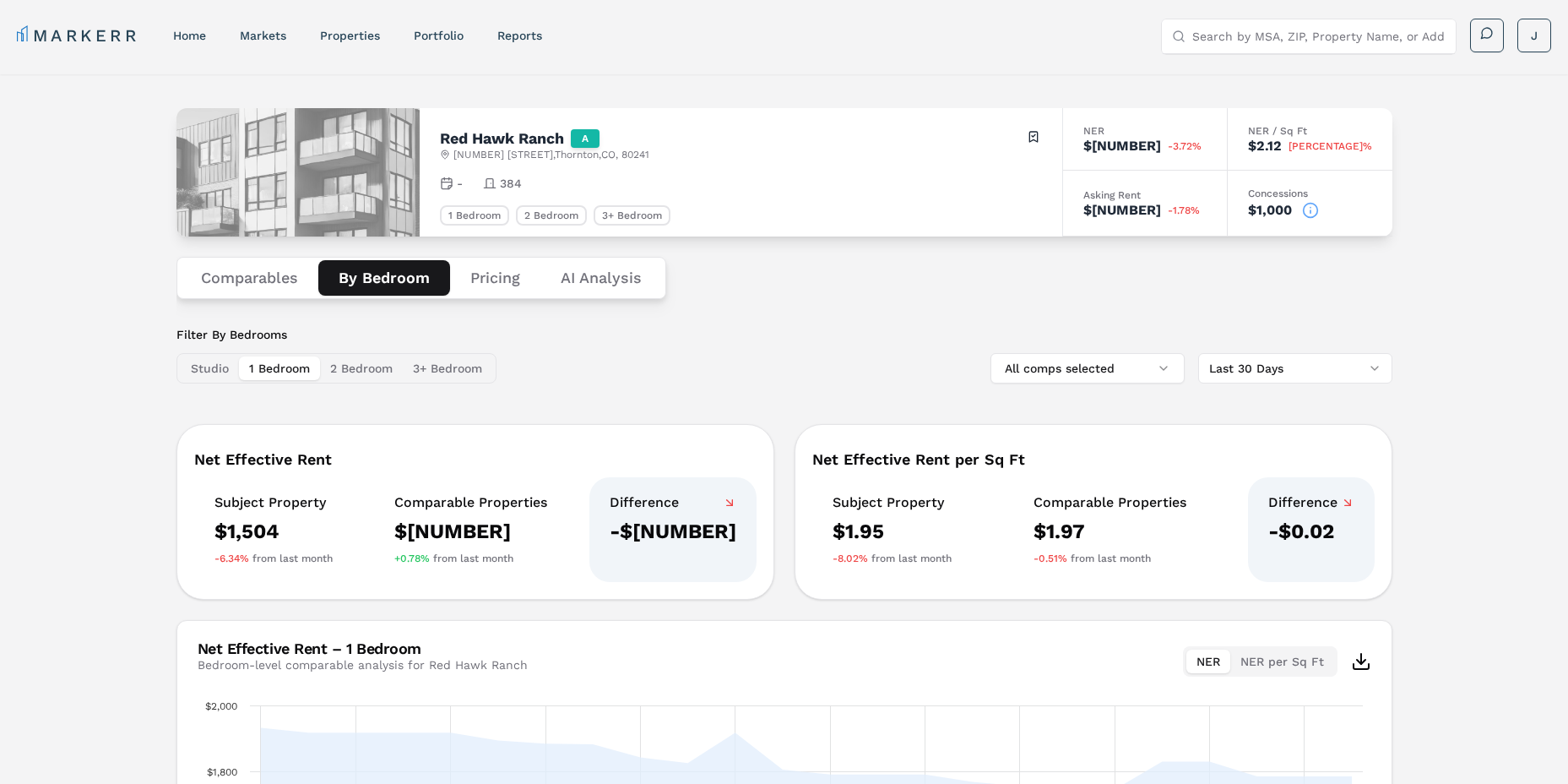 click on "Red Hawk Ranch A [NUMBER] [STREET] ,  Thornton ,  [STATE] ,   [ZIP] Toggle portfolio menu - [NUMBER] 1 Bedroom 2 Bedroom 3+ Bedroom NER $[NUMBER] [PERCENT] NER / Sq Ft $[NUMBER] [PERCENT] Asking Rent $[NUMBER] [PERCENT] Concessions $[NUMBER] Comparables By Bedroom Pricing AI Analysis Filter By Bedrooms Studio 1 Bedroom 2 Bedroom 3+ Bedroom All comps selected Last 30 Days Net Effective Rent Subject Property   $[NUMBER] [PERCENT]   from last month Comparable Properties   $[NUMBER] [PERCENT]   from last month Difference   $[NUMBER] Net Effective Rent per Sq Ft Subject Property   $[NUMBER] [PERCENT]   from last month Comparable Properties   $[NUMBER] [PERCENT]   from last month Difference   $[NUMBER] Net Effective Rent – 1 Bedroom Bedroom-level comparable analysis for Red Hawk Ranch NER NER per Sq Ft Chart Combination chart with 4 data series. View as data table, Chart The chart has 1 X axis displaying Time. Data ranges from 2025-06-01 00:00:00 to 2025-06-24 00:00:00. The chart has 1 Y axis displaying values. Data ranges from 1308.51 to 1932.5. 1 Jun 3 Jun 5 Jun" at bounding box center (784, 575) 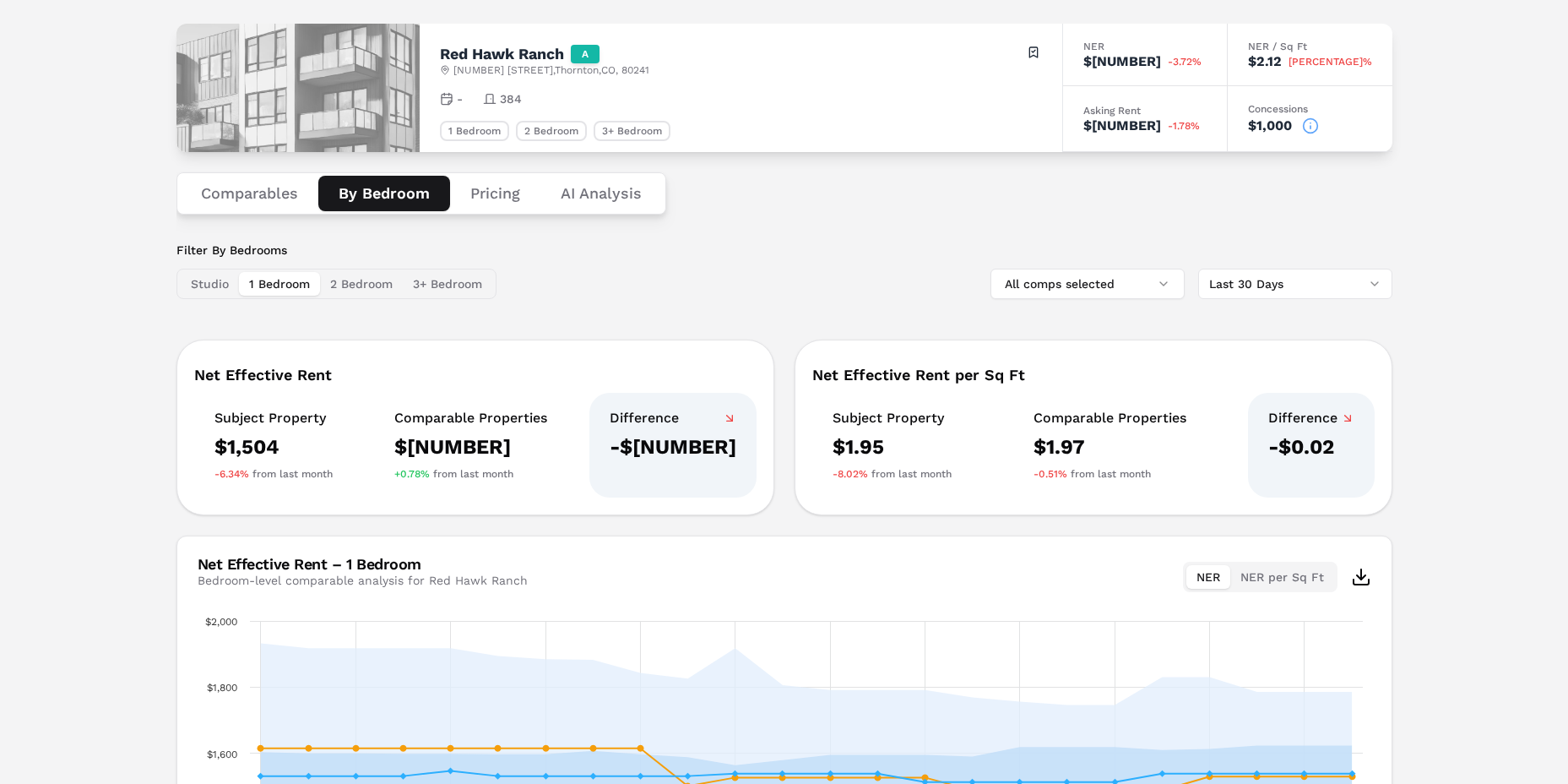 scroll, scrollTop: 169, scrollLeft: 0, axis: vertical 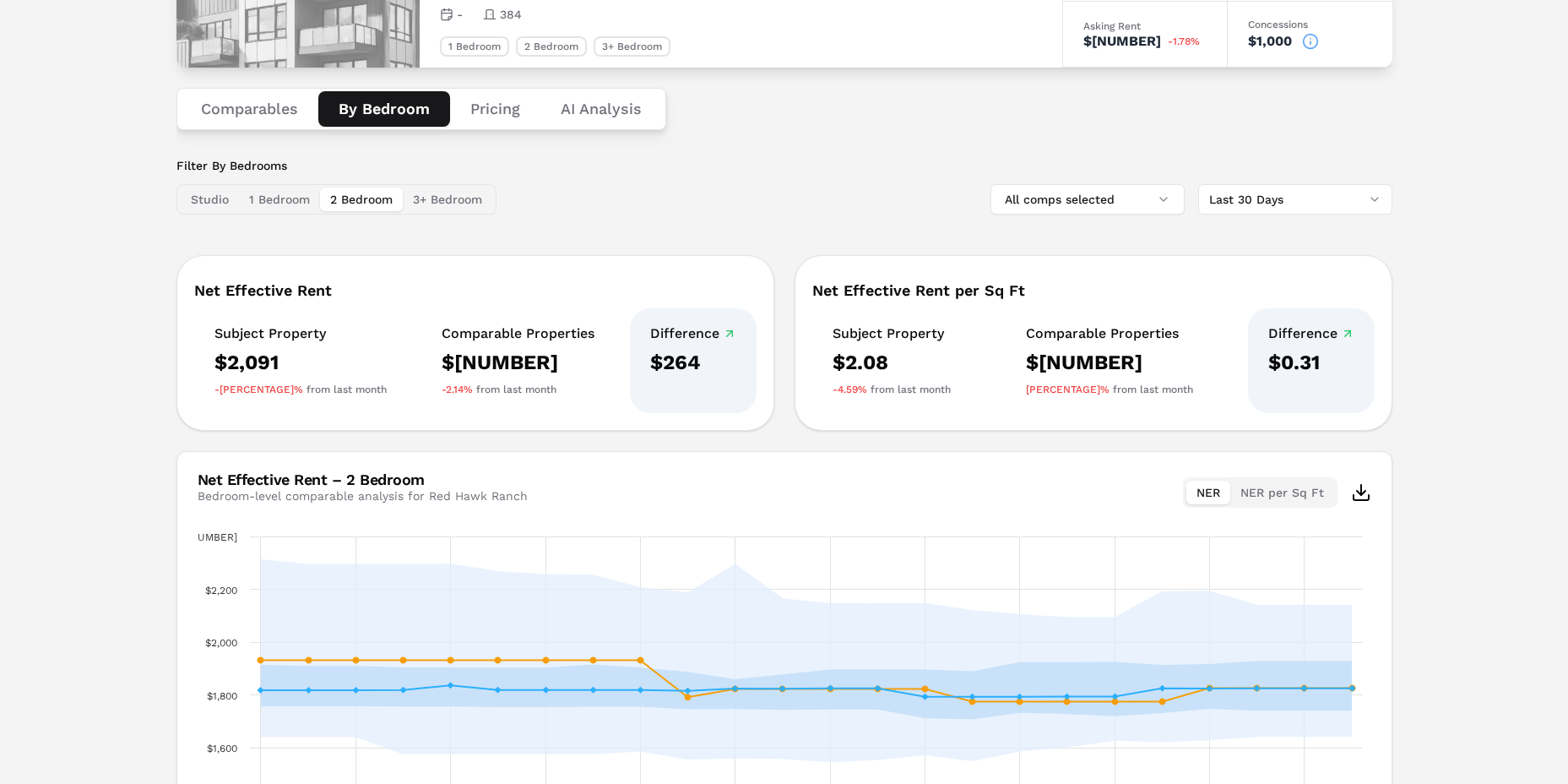 click on "2 Bedroom" at bounding box center (361, 199) 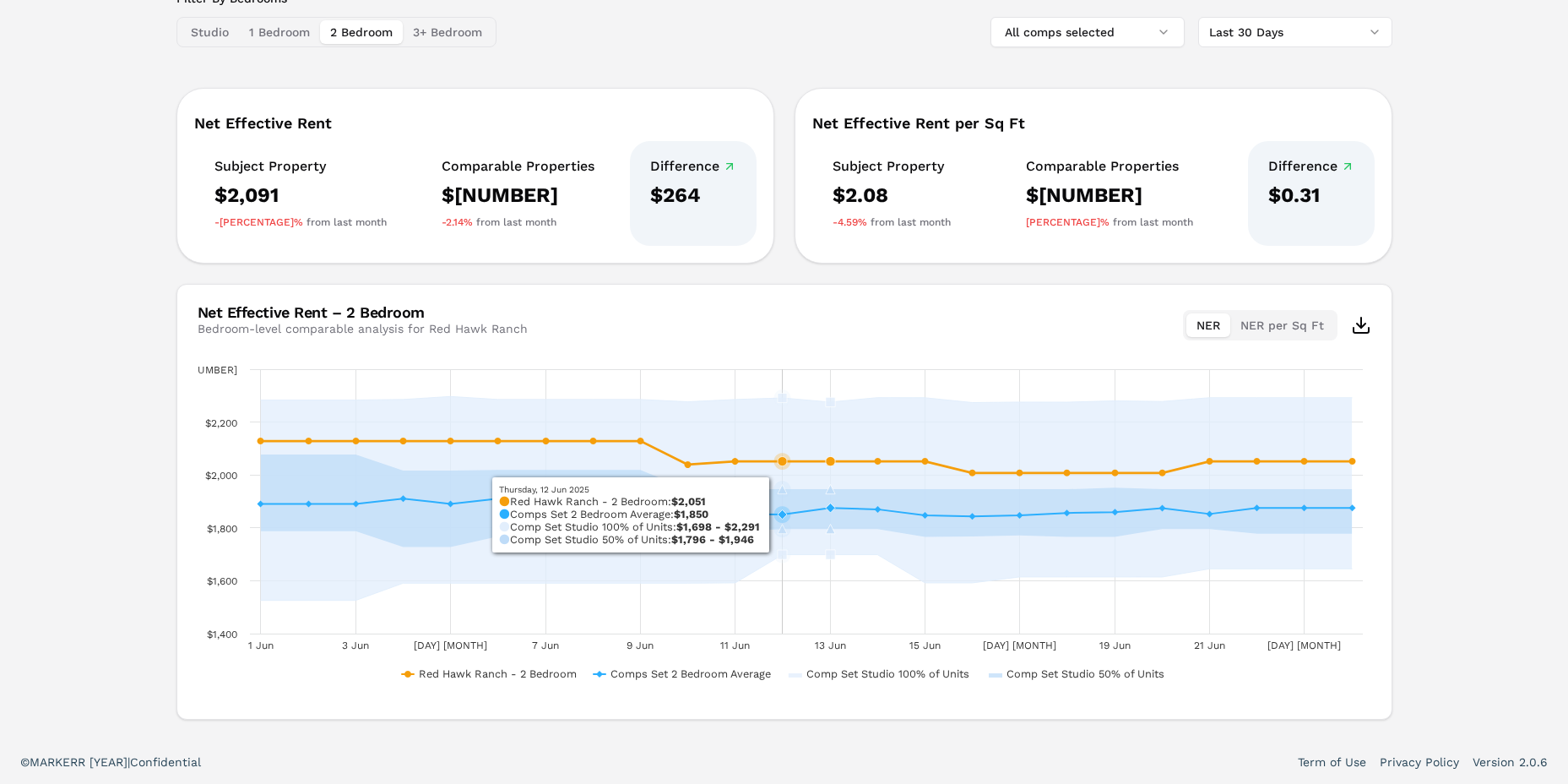 scroll, scrollTop: 0, scrollLeft: 0, axis: both 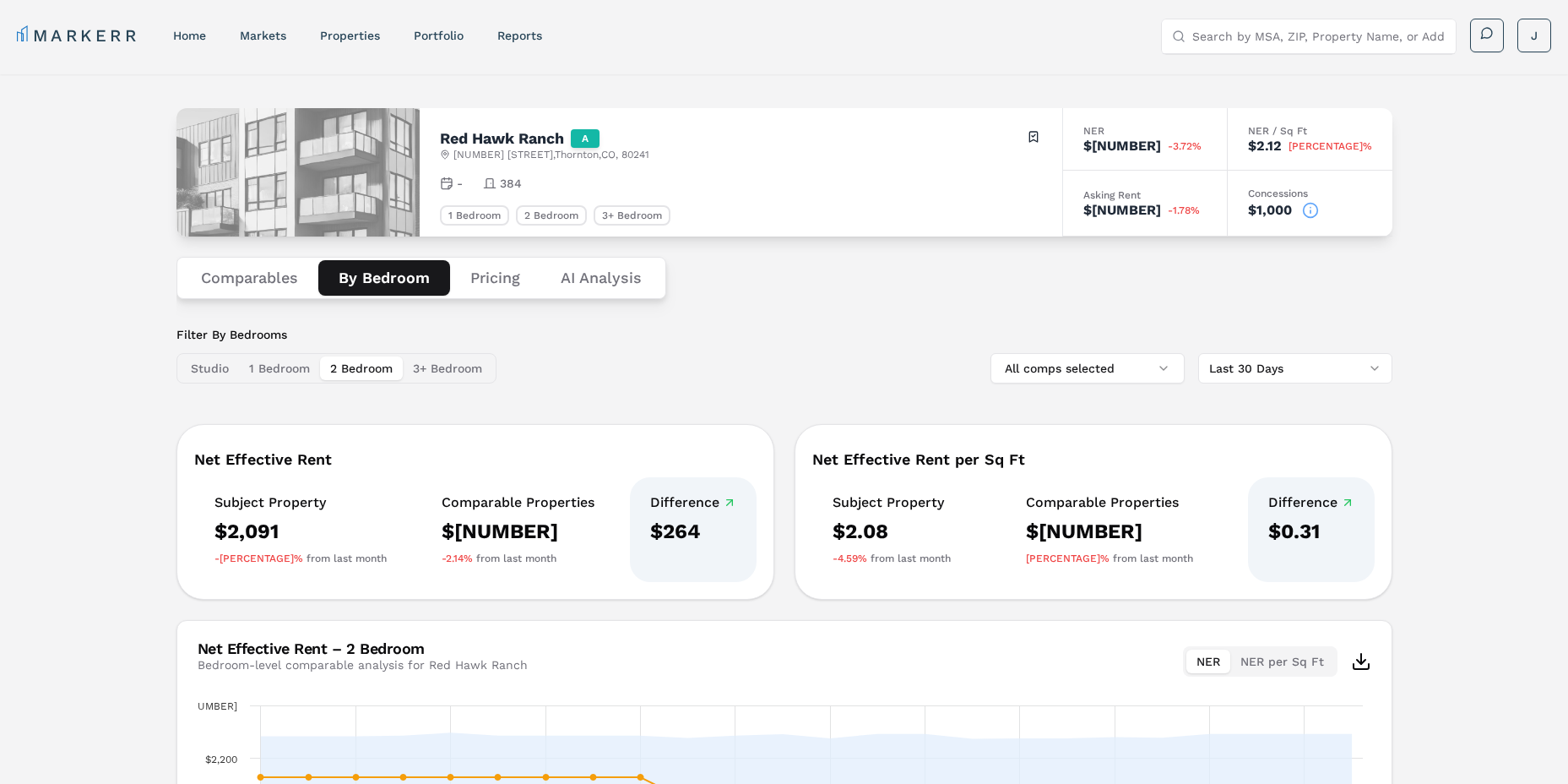 click on "Pricing" at bounding box center (495, 278) 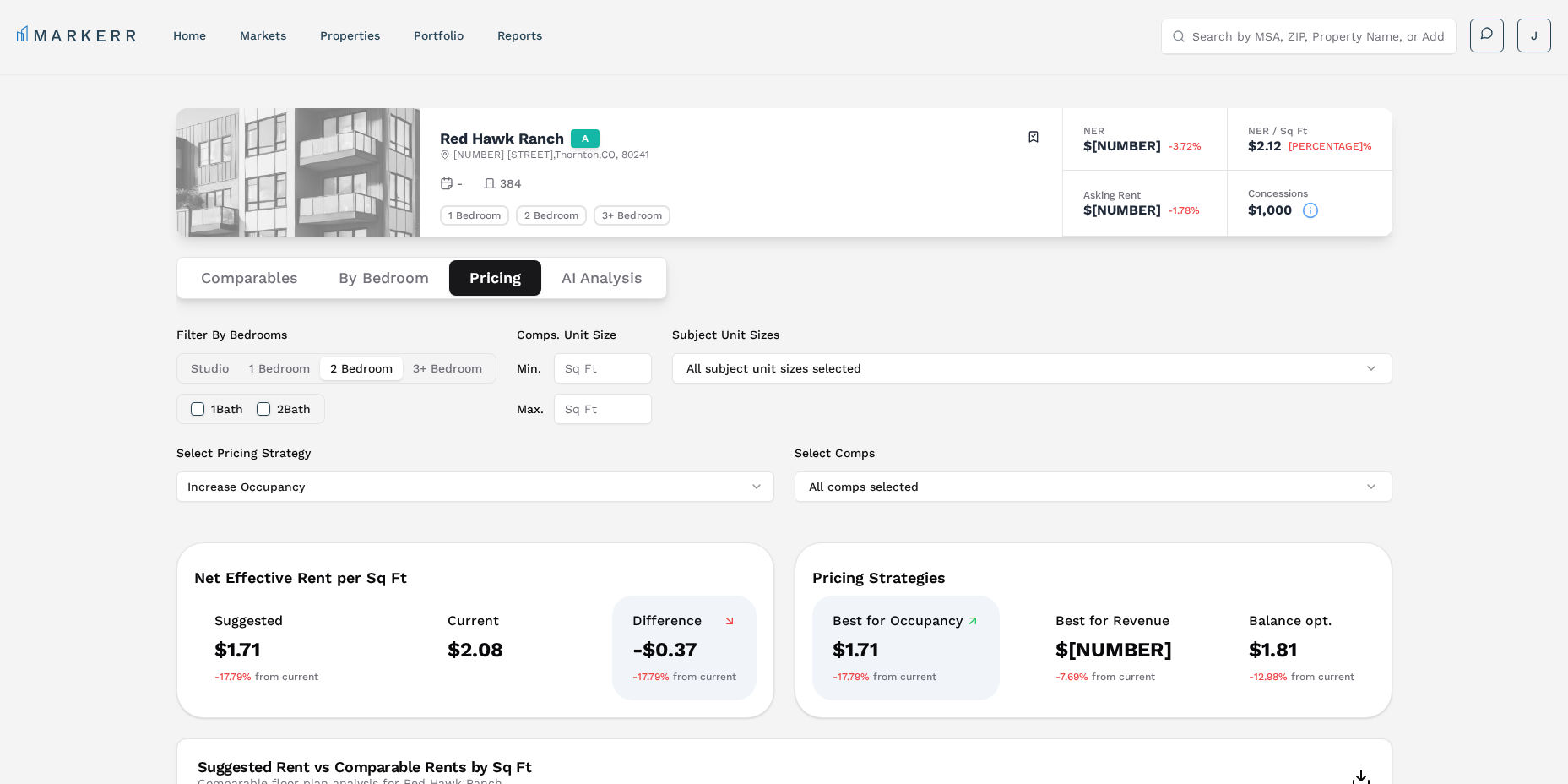 click on "By Bedroom" at bounding box center (383, 278) 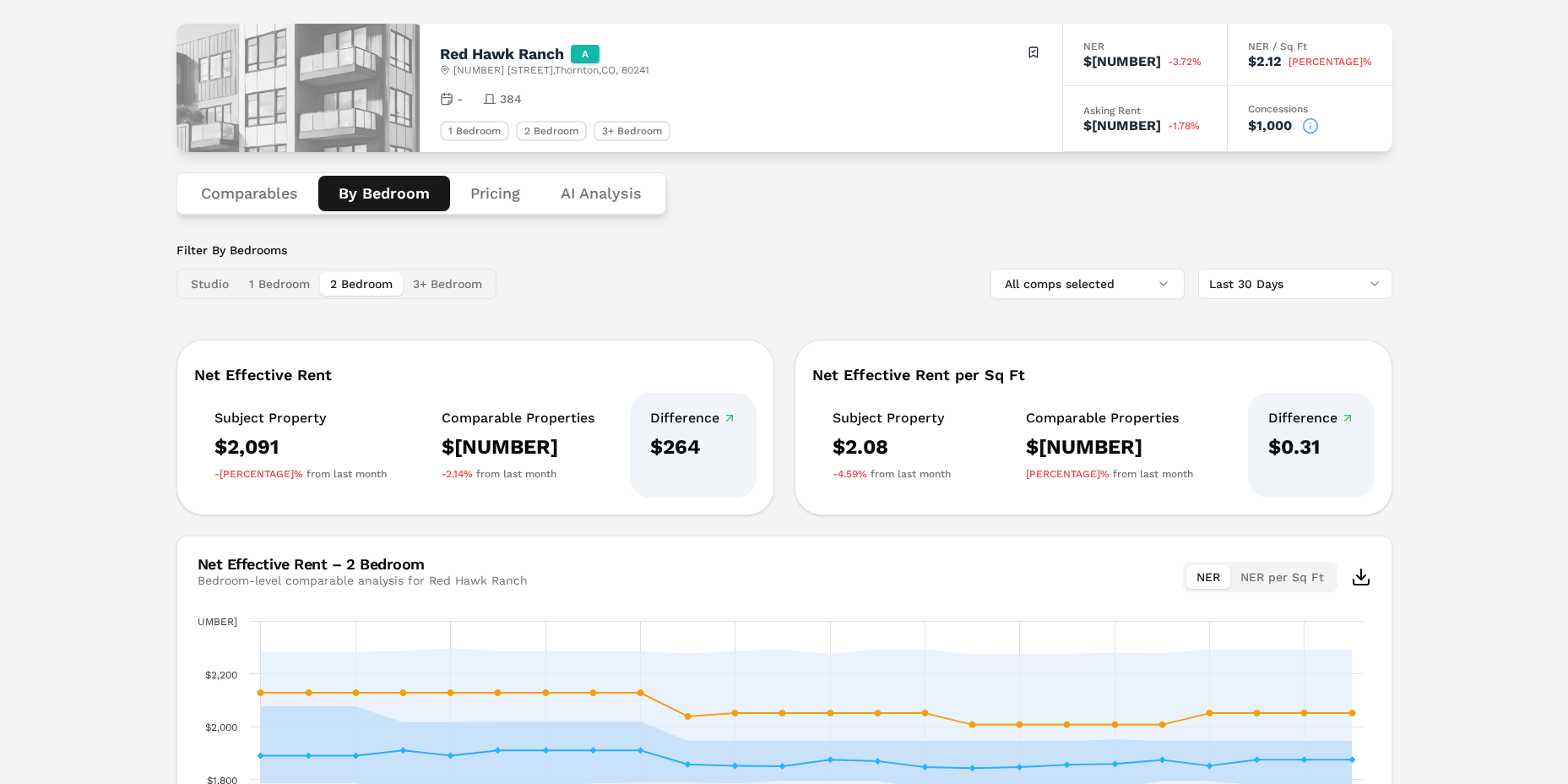 scroll, scrollTop: 0, scrollLeft: 0, axis: both 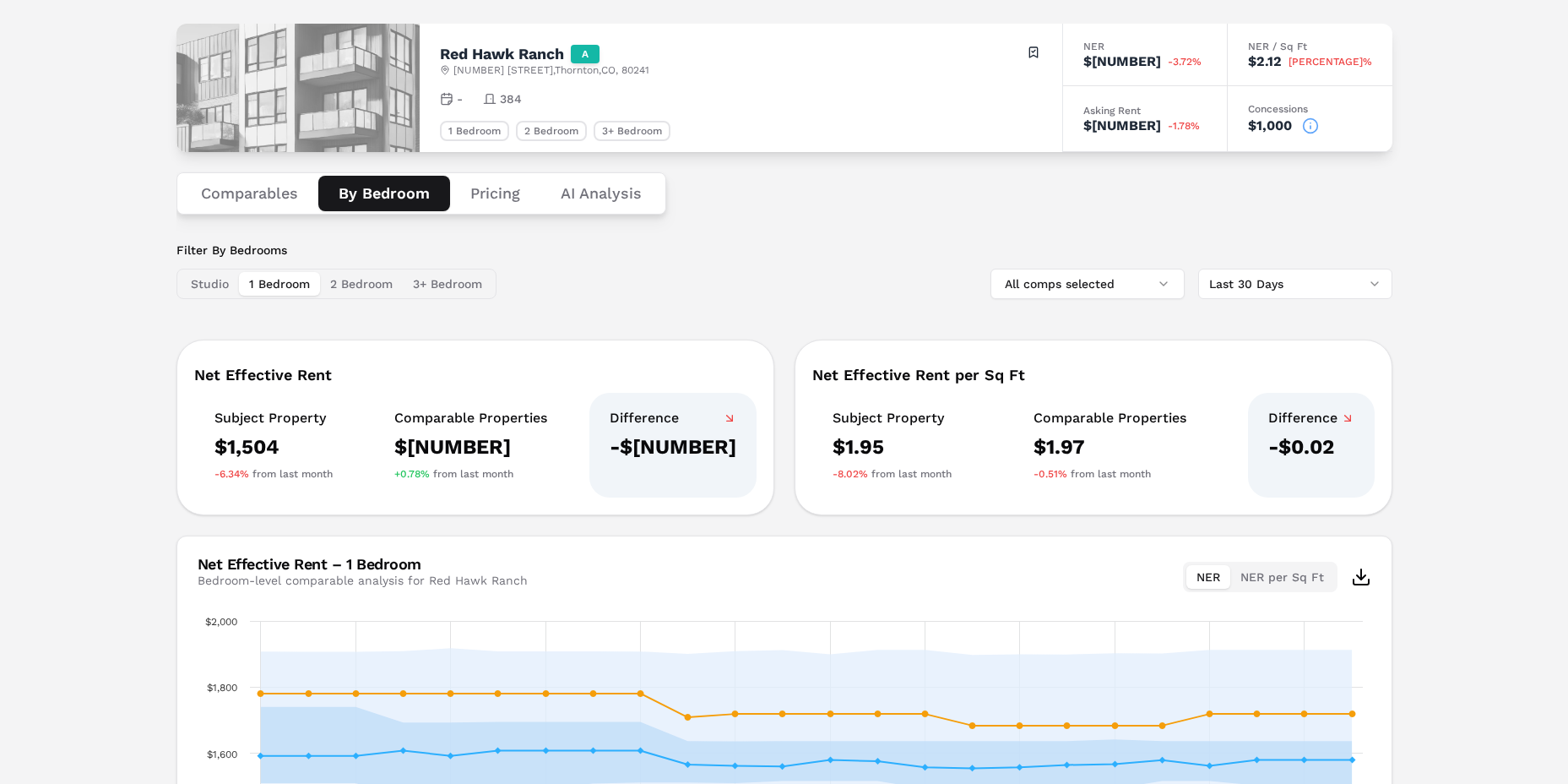 click on "• •••••••" at bounding box center [279, 284] 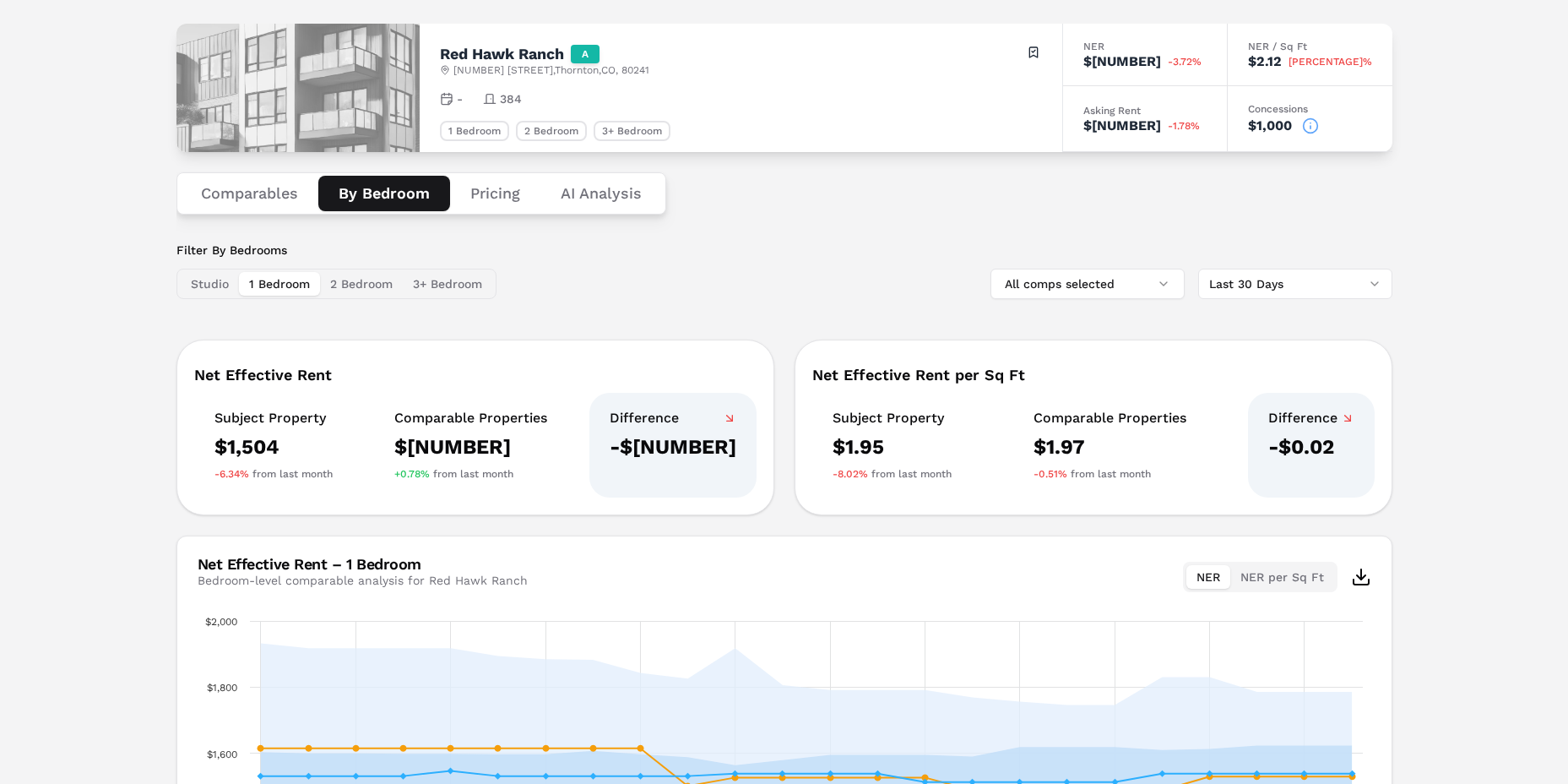 click on "• •••••••" at bounding box center (361, 284) 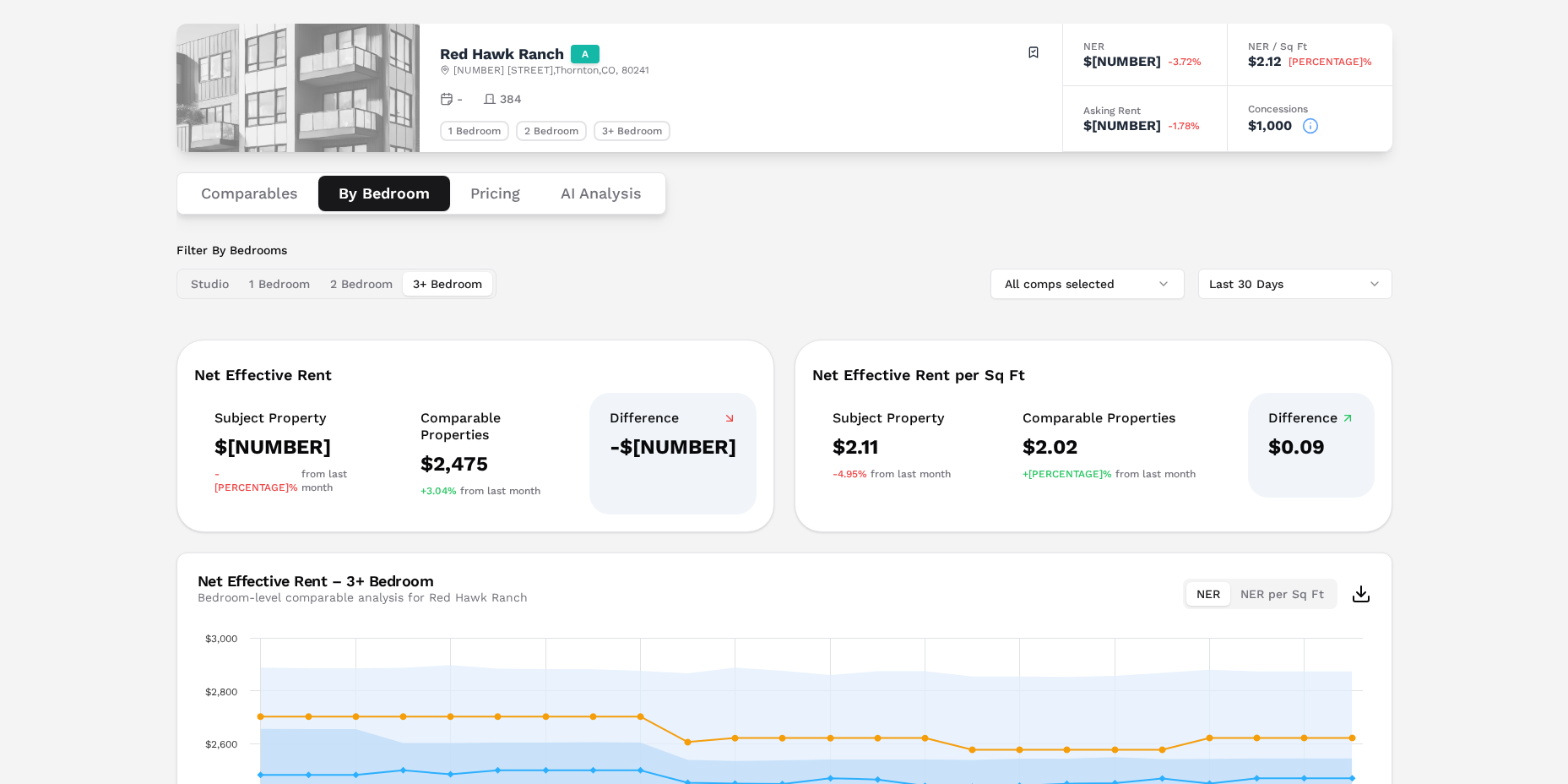 click on "•• •••••••" at bounding box center (448, 284) 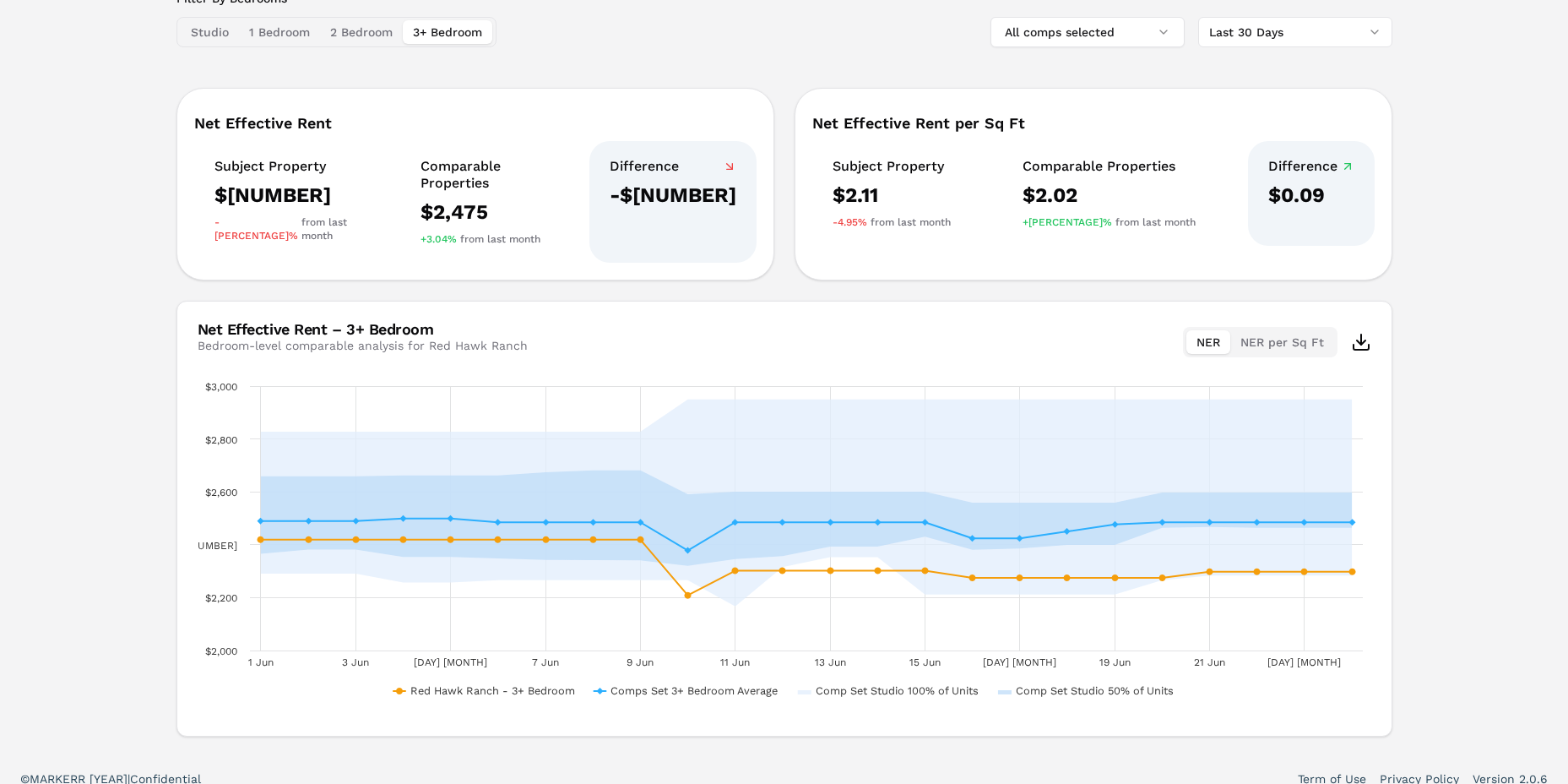 scroll, scrollTop: 0, scrollLeft: 0, axis: both 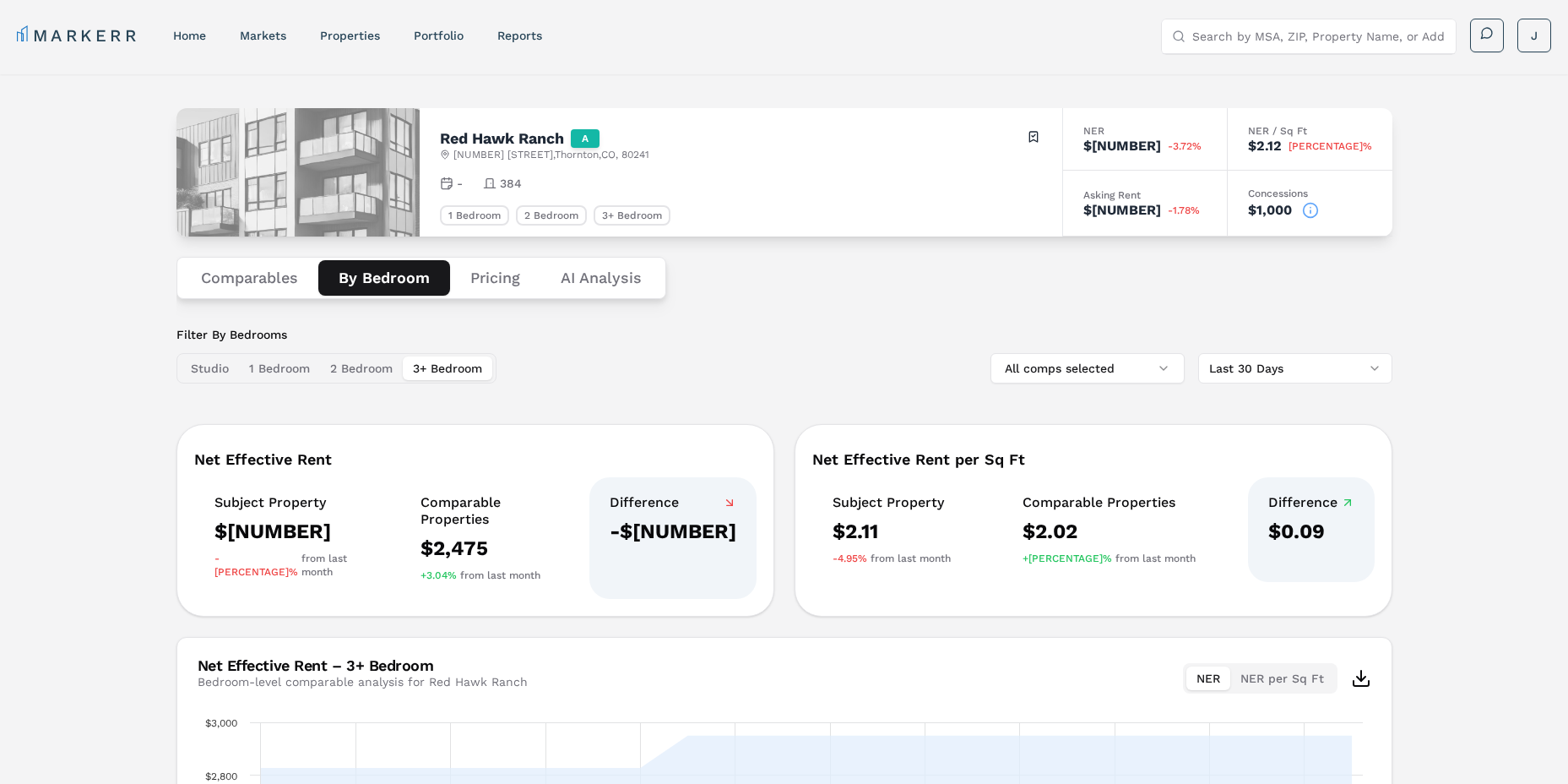 click on "Comparables By Bedroom Pricing AI Analysis" at bounding box center [784, 278] 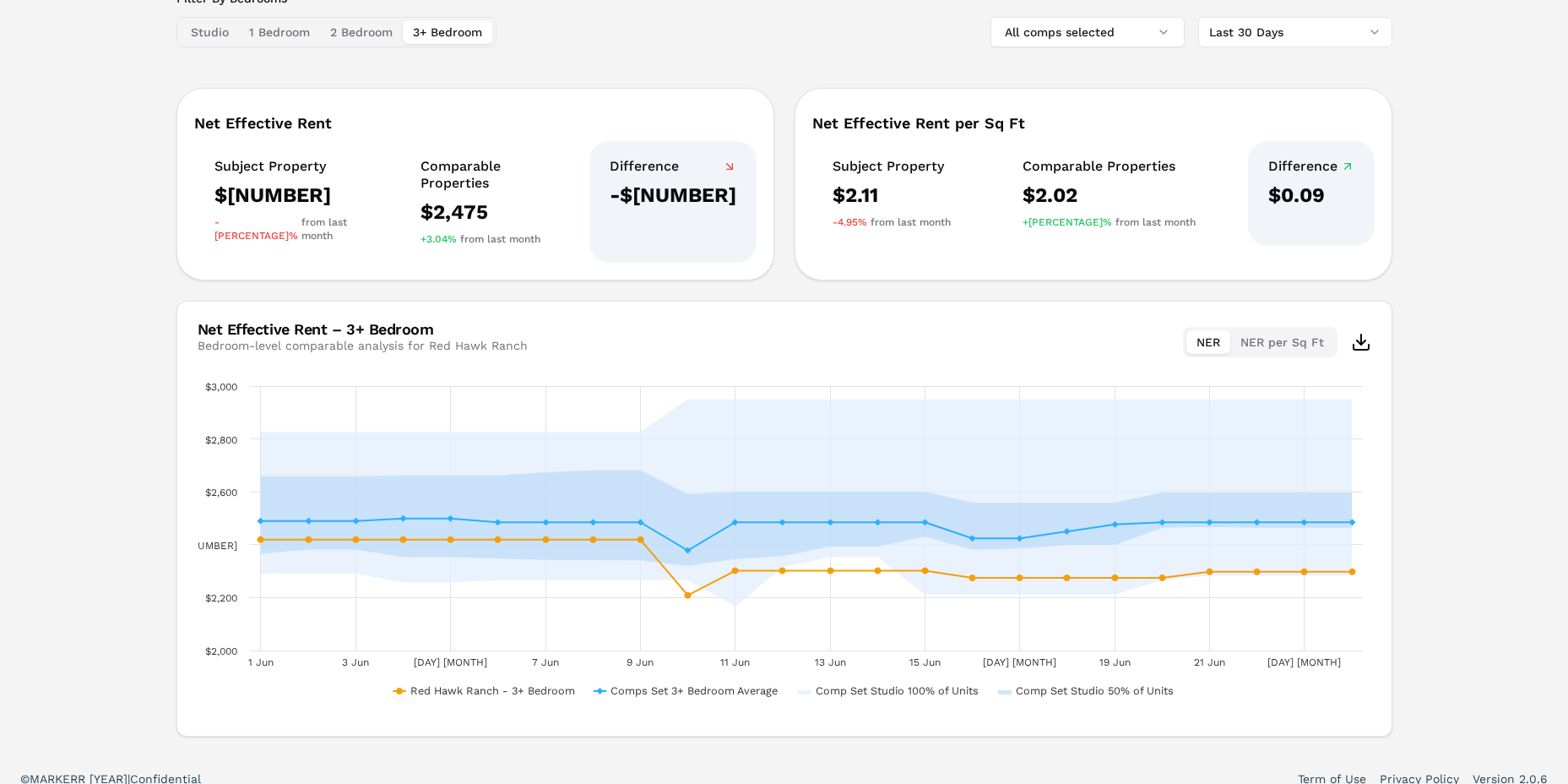 scroll, scrollTop: 83, scrollLeft: 0, axis: vertical 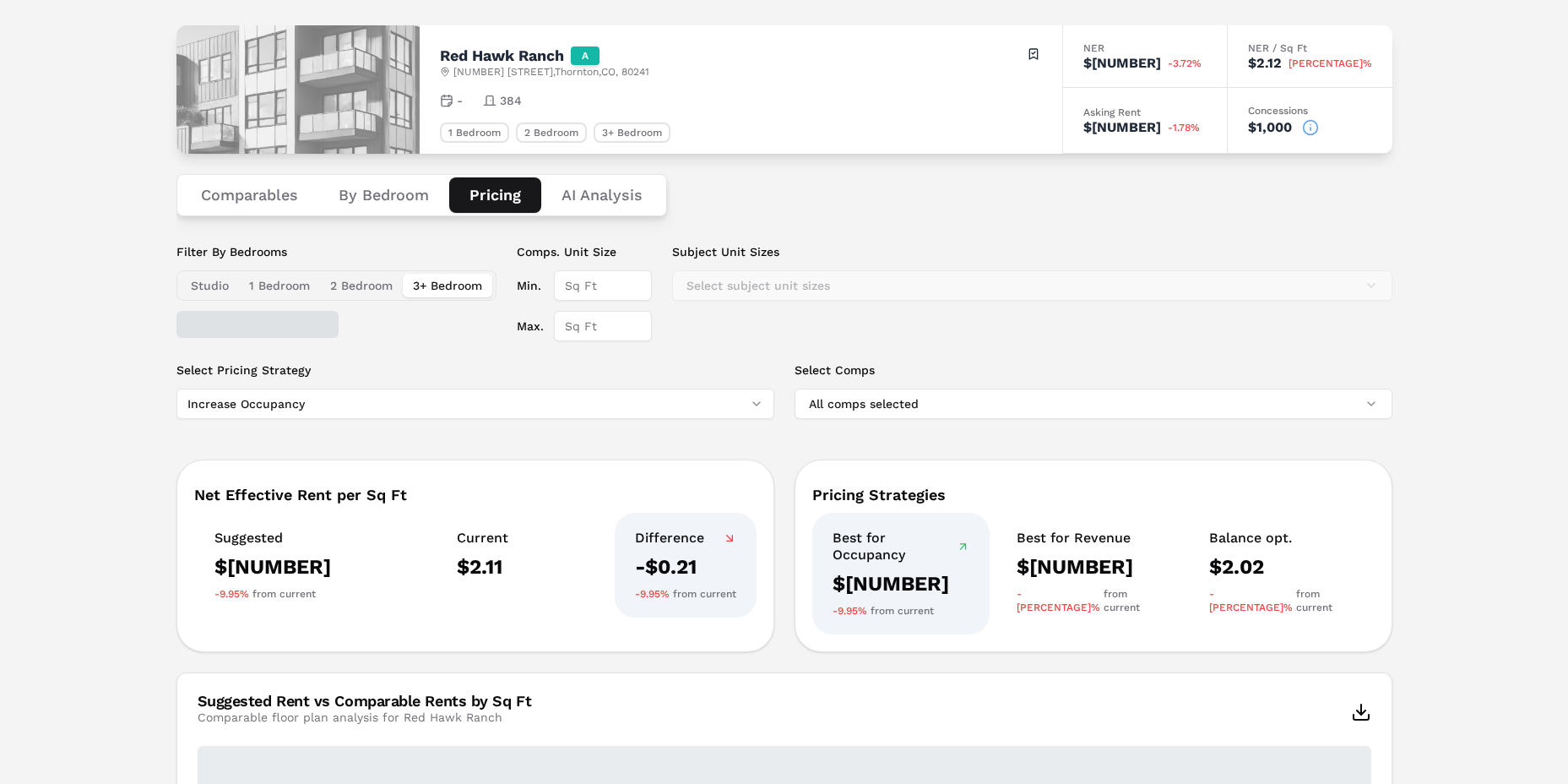 click on "•••••••" at bounding box center (495, 195) 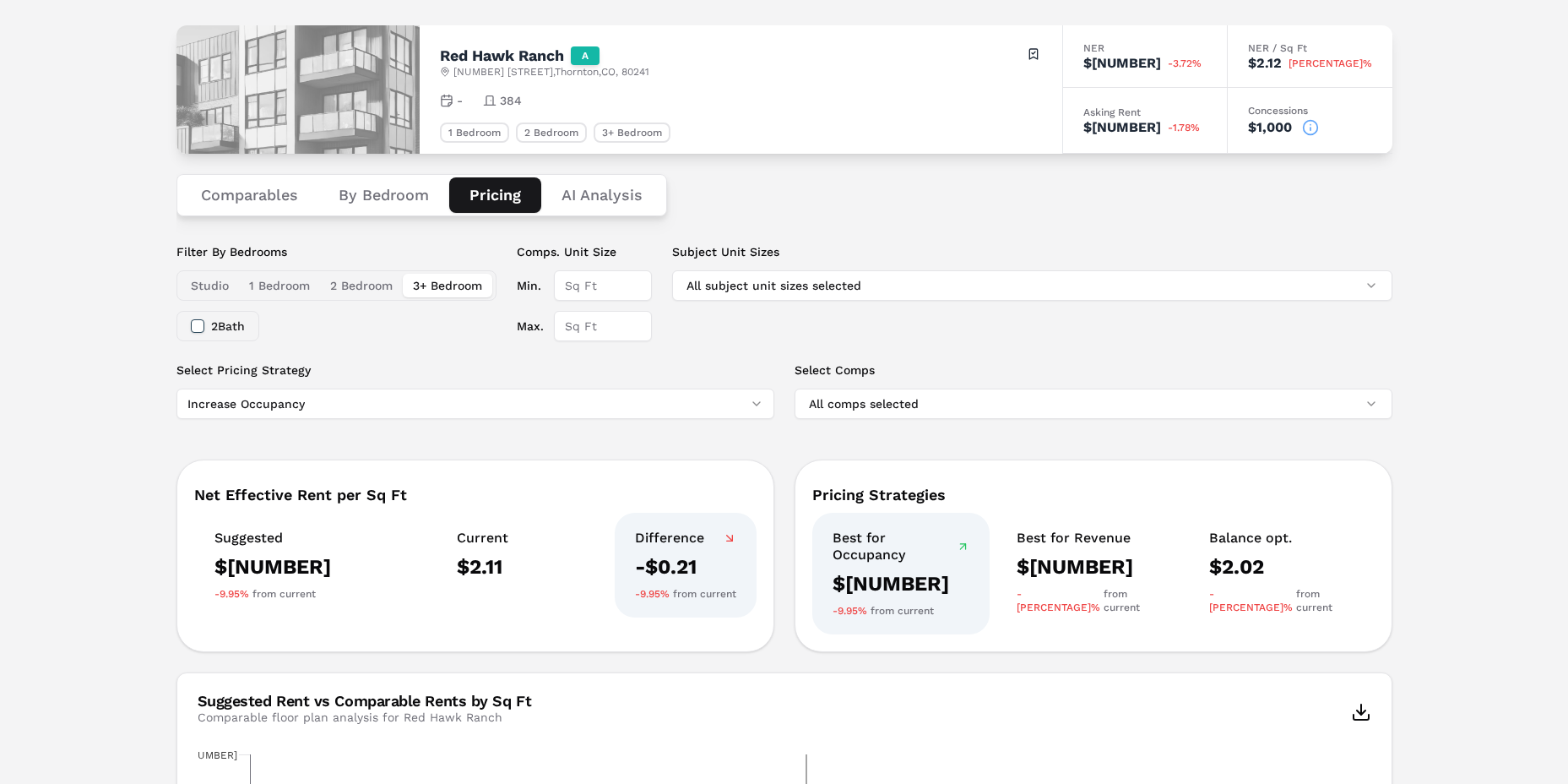 scroll, scrollTop: 0, scrollLeft: 0, axis: both 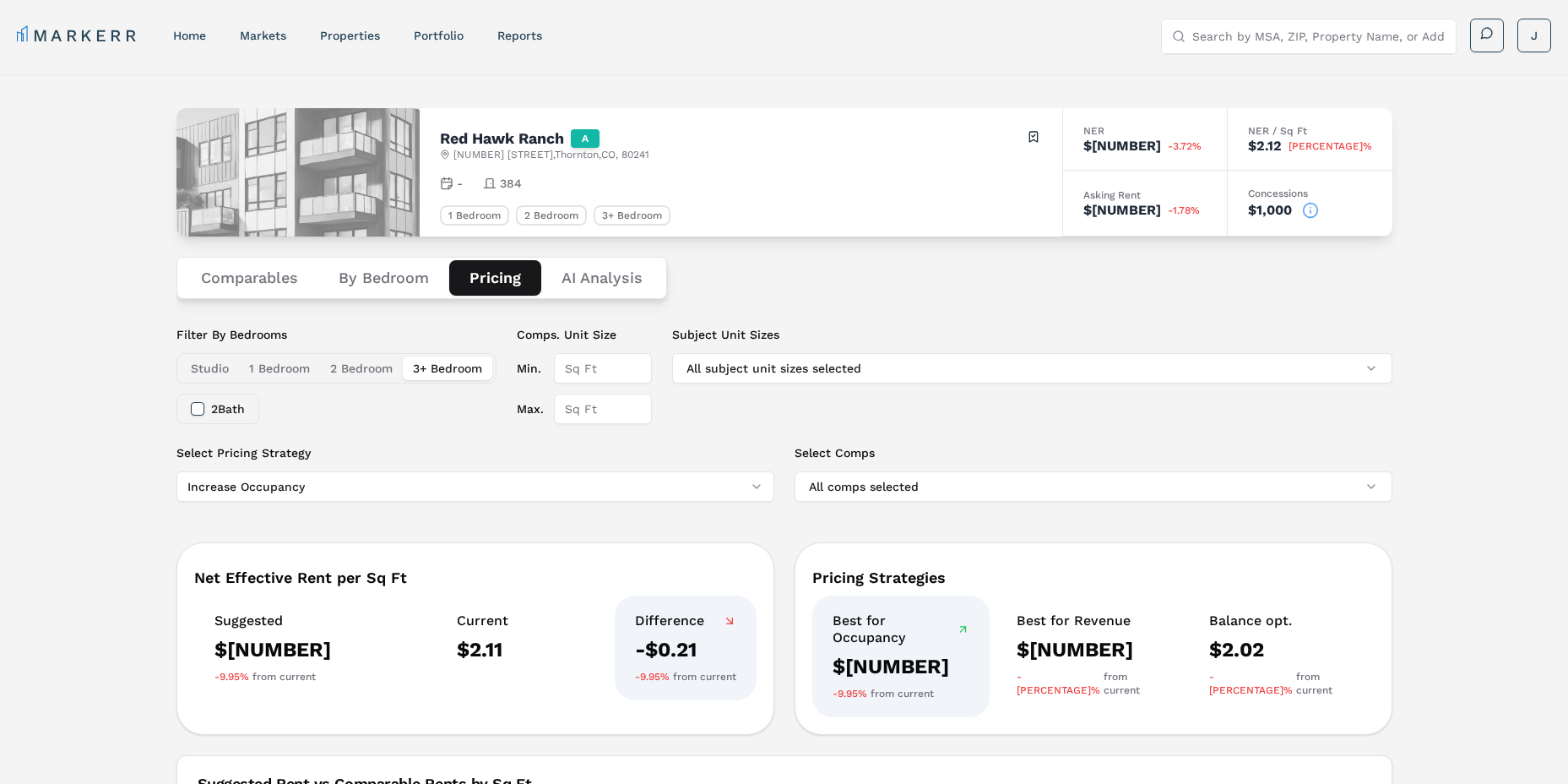 click on "Comparables By Bedroom Pricing AI Analysis" at bounding box center (784, 278) 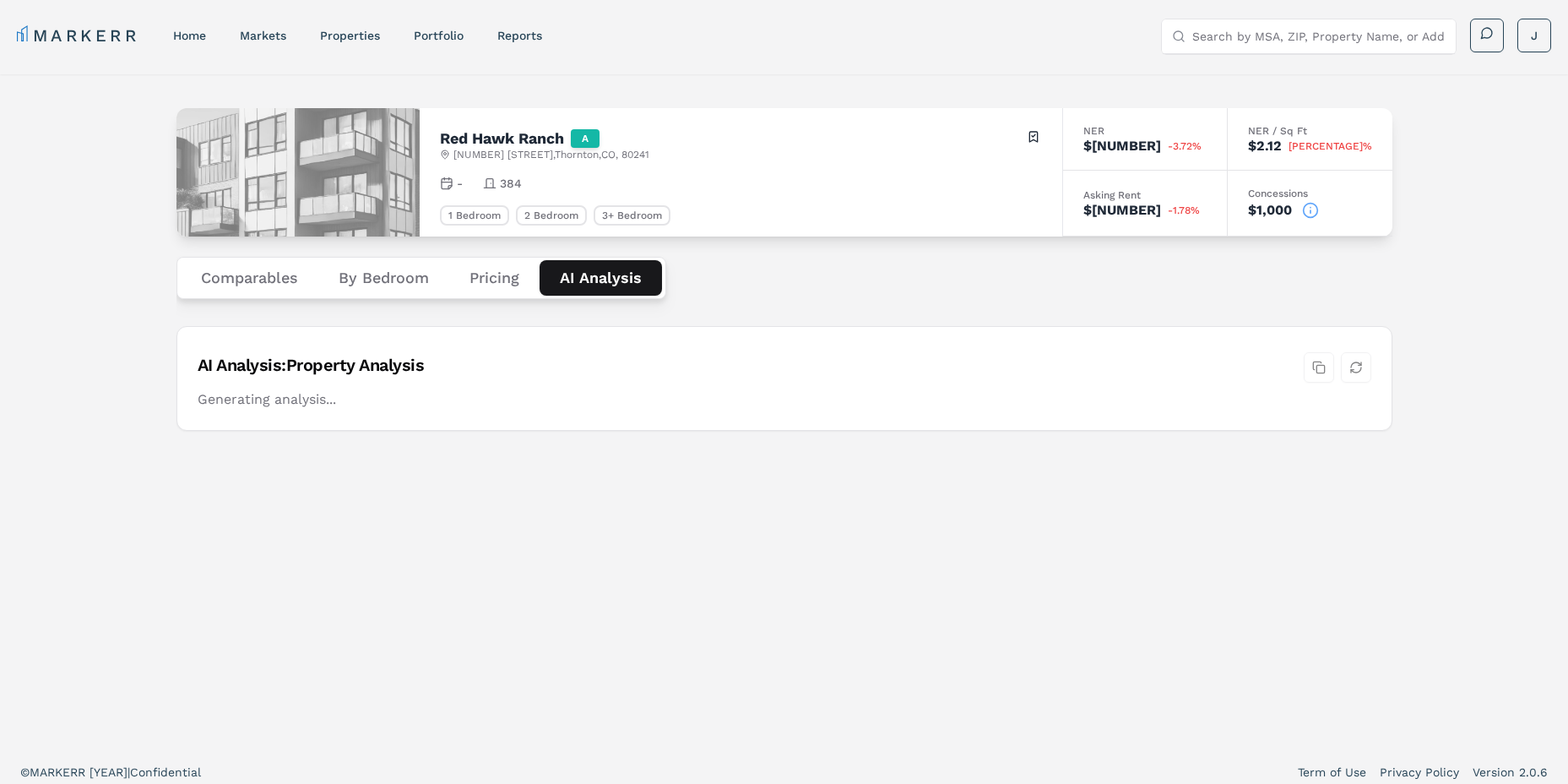 click on "•• ••••••••" at bounding box center (600, 278) 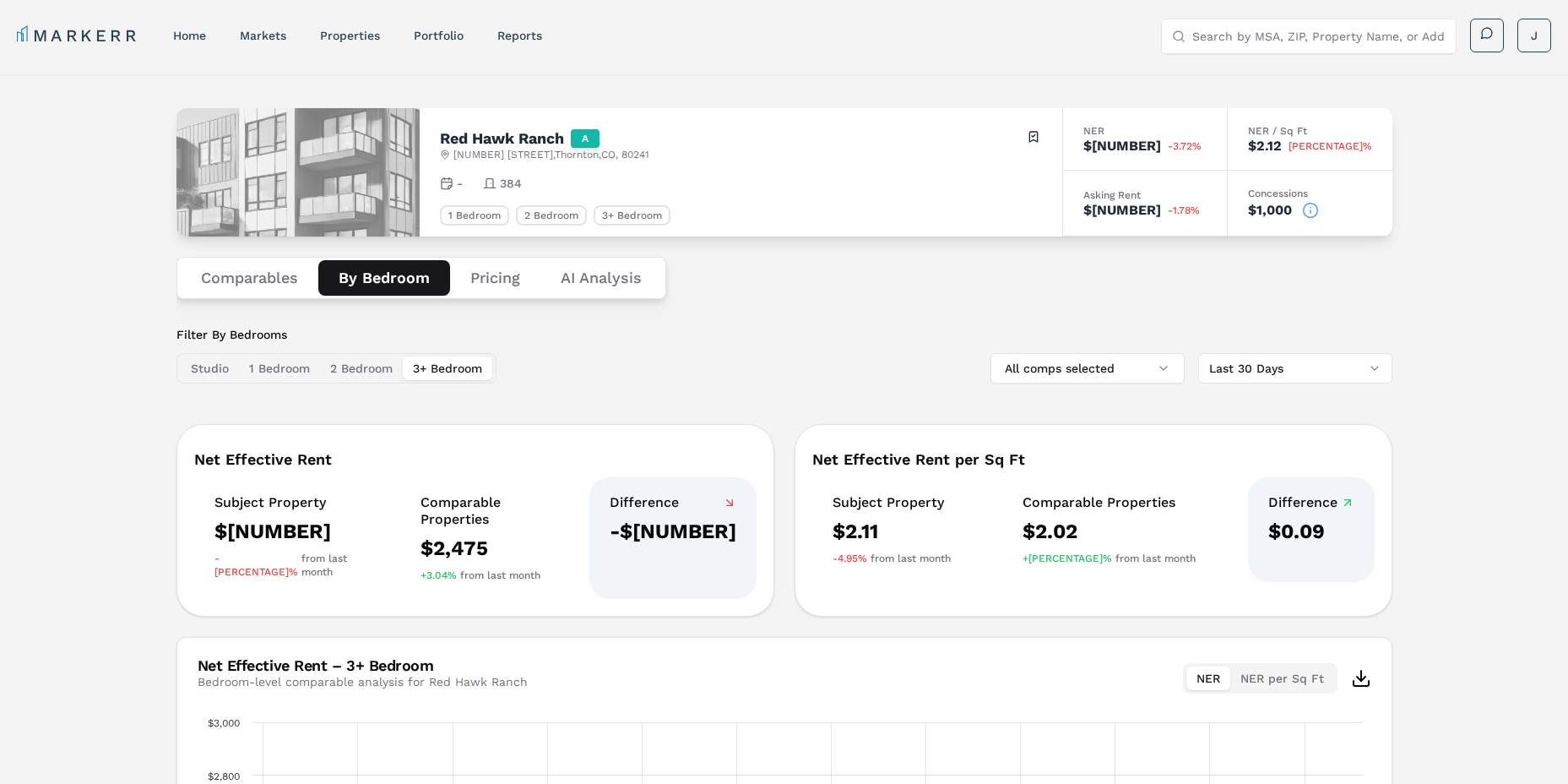 click on "•• •••••••" at bounding box center (384, 278) 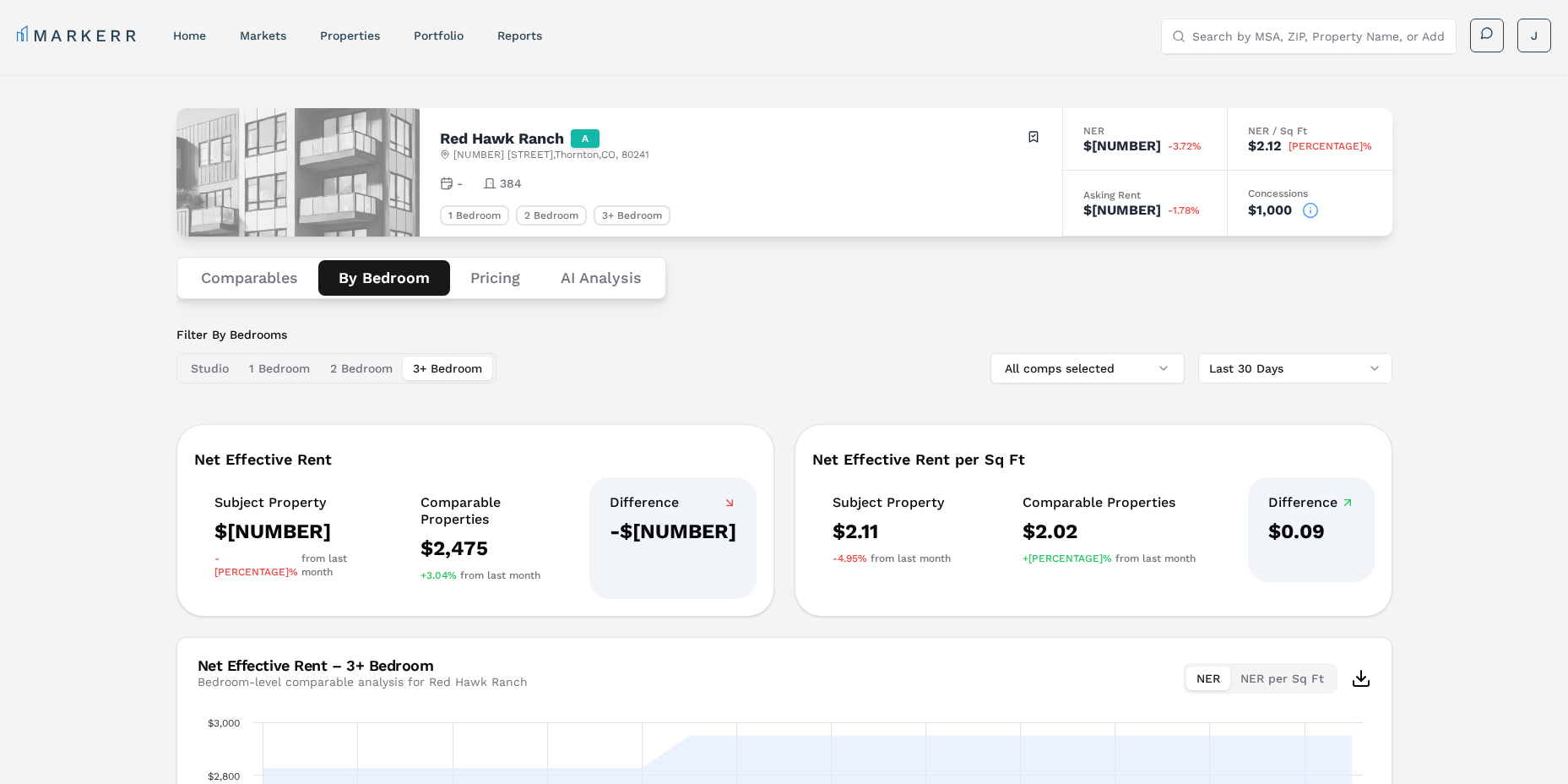 click on "•••••••••••" at bounding box center (249, 278) 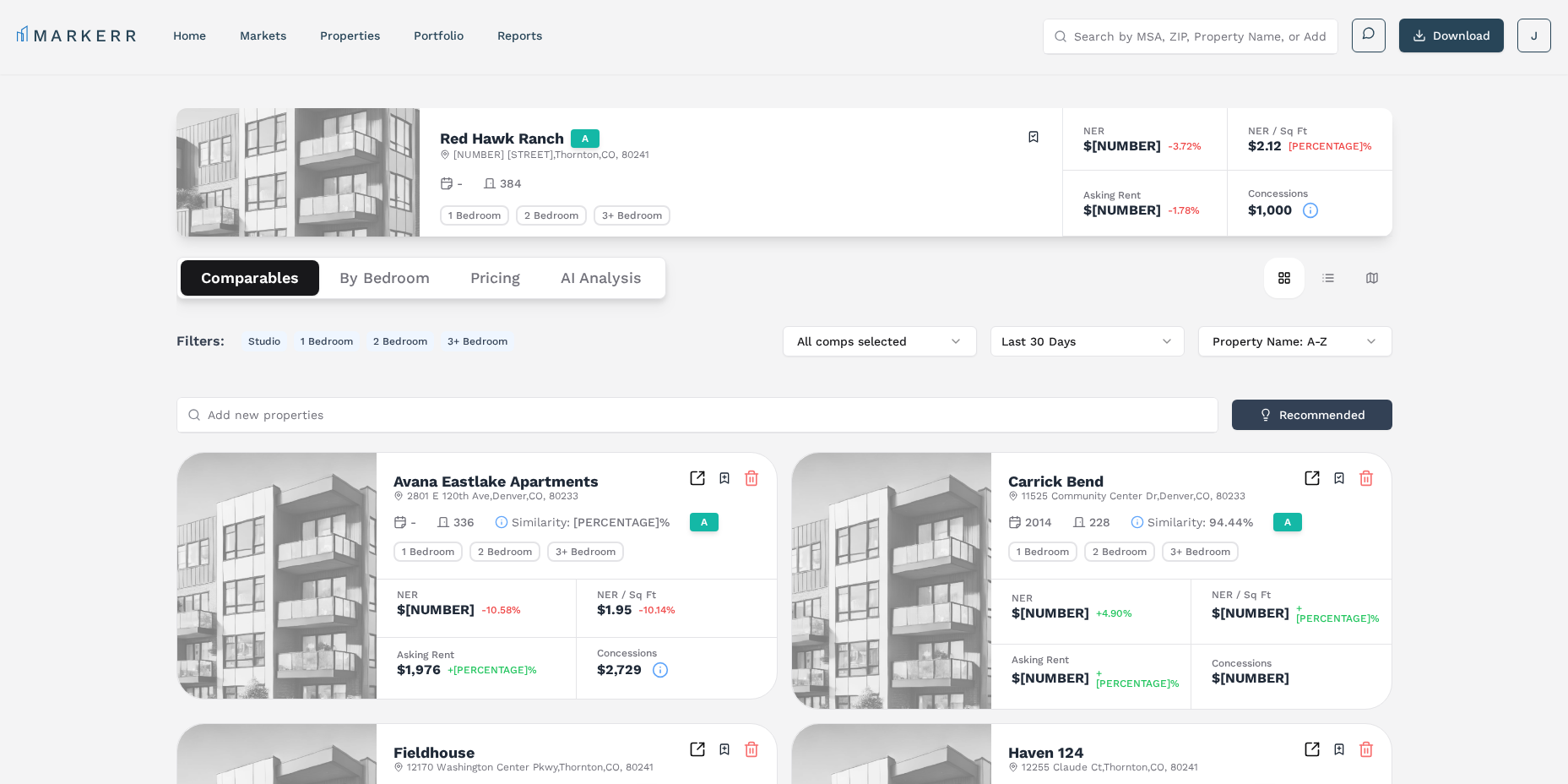 click on "Red Hawk Ranch A 12150 Washington Center Pkwy ,  Thornton ,  CO ,   80241 Toggle portfolio menu - 384 1 Bedroom 2 Bedroom 3+ Bedroom NER $1,826 -3.72% NER / Sq Ft $2.12 -3.64% Asking Rent $1,910 -1.78% Concessions $1,000 Comparables By Bedroom Pricing AI Analysis Card view Table view Map view Filters: Studio 1 Bedroom 2 Bedroom 3+ Bedroom All comps selected Last 30 Days Property Name: A-Z Add new properties Recommended Avana Eastlake Apartments 2801 E 120th Ave ,  Denver ,  CO ,   80233 Toggle portfolio menu - 336 Similarity : 96.33% A 1 Bedroom 2 Bedroom 3+ Bedroom NER $1,749 -10.58% NER / Sq Ft $1.95 -10.14% Asking Rent $1,976 +1.38% Concessions $2,729 Carrick Bend 11525 Community Center Dr ,  Denver ,  CO ,   80233 Toggle portfolio menu 2014 228 Similarity : 94.44% A 1 Bedroom 2 Bedroom 3+ Bedroom NER $2,022 +4.90% NER / Sq Ft $2.15 +4.37% Asking Rent $2,022 +4.37% Concessions $0 Fieldhouse 12170 Washington Center Pkwy ,  Thornton ,  CO ,   80241 Toggle portfolio menu - 312 Similarity : 83.52% A 1 Bedroom" at bounding box center (784, 815) 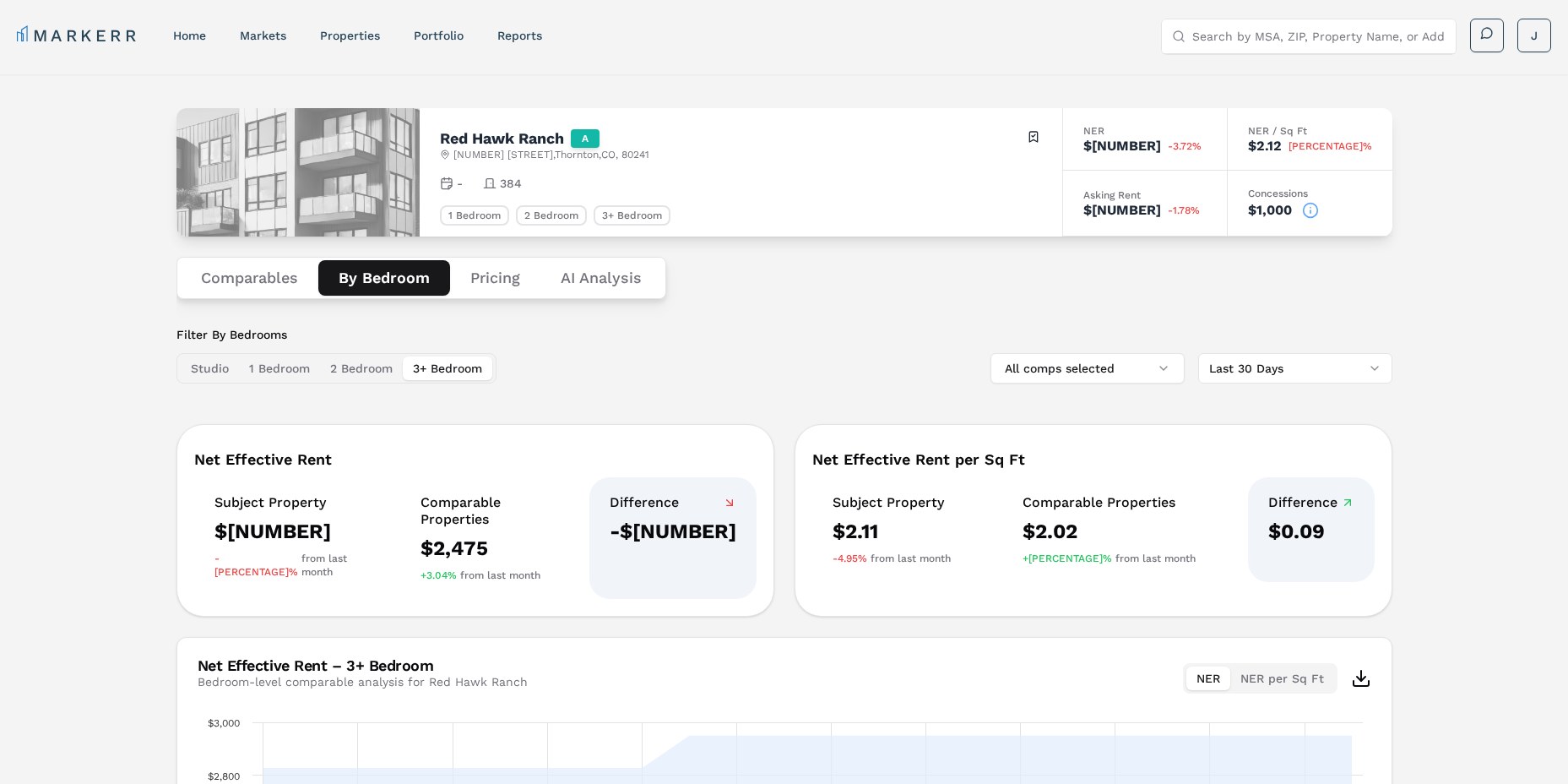 click on "Red Hawk Ranch A 12150 Washington Center Pkwy ,  Thornton ,  CO ,   80241 Toggle portfolio menu - 384 1 Bedroom 2 Bedroom 3+ Bedroom NER $1,826 -3.72% NER / Sq Ft $2.12 -3.64% Asking Rent $1,910 -1.78% Concessions $1,000 Comparables By Bedroom Pricing AI Analysis Filter By Bedrooms Studio 1 Bedroom 2 Bedroom 3+ Bedroom All comps selected Last 30 Days Net Effective Rent Subject Property   $2,298 -5.01%   from last month Comparable Properties   $2,475 +3.04%   from last month Difference   -$178 Net Effective Rent per Sq Ft Subject Property   $2.11 -4.95%   from last month Comparable Properties   $2.02 +4.12%   from last month Difference   $0.09 Net Effective Rent – 3+ Bedroom Bedroom-level comparable analysis for Red Hawk Ranch NER NER per Sq Ft Chart Combination chart with 4 data series. View as data table, Chart The chart has 1 X axis displaying Time. Data ranges from 2025-06-01 00:00:00 to 2025-06-24 00:00:00. The chart has 1 Y axis displaying values. Data ranges from 2167.18 to 2949.89. 1 Jun 3 Jun 5 Jun" at bounding box center (784, 584) 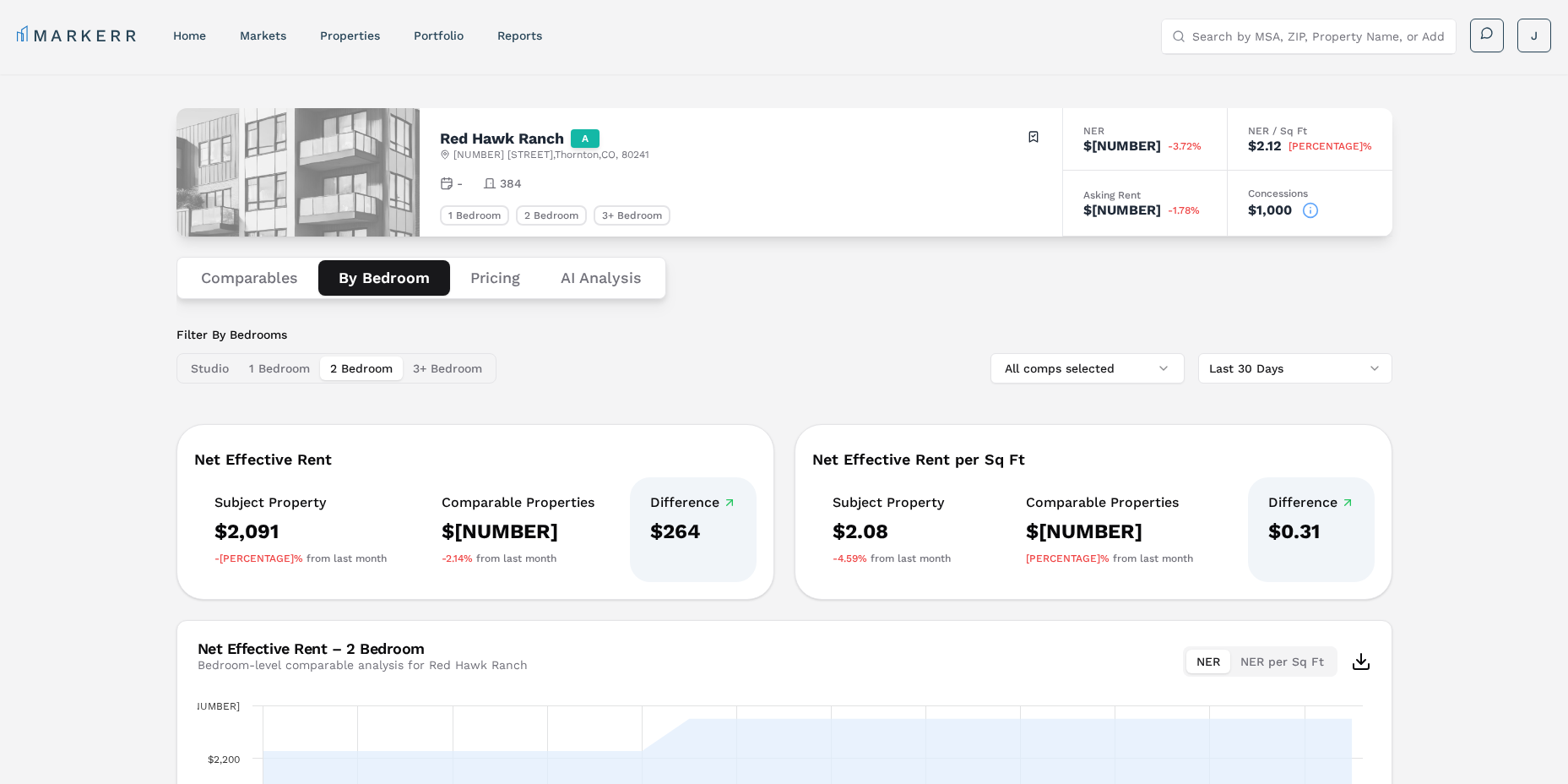 click on "• •••••••" at bounding box center (361, 368) 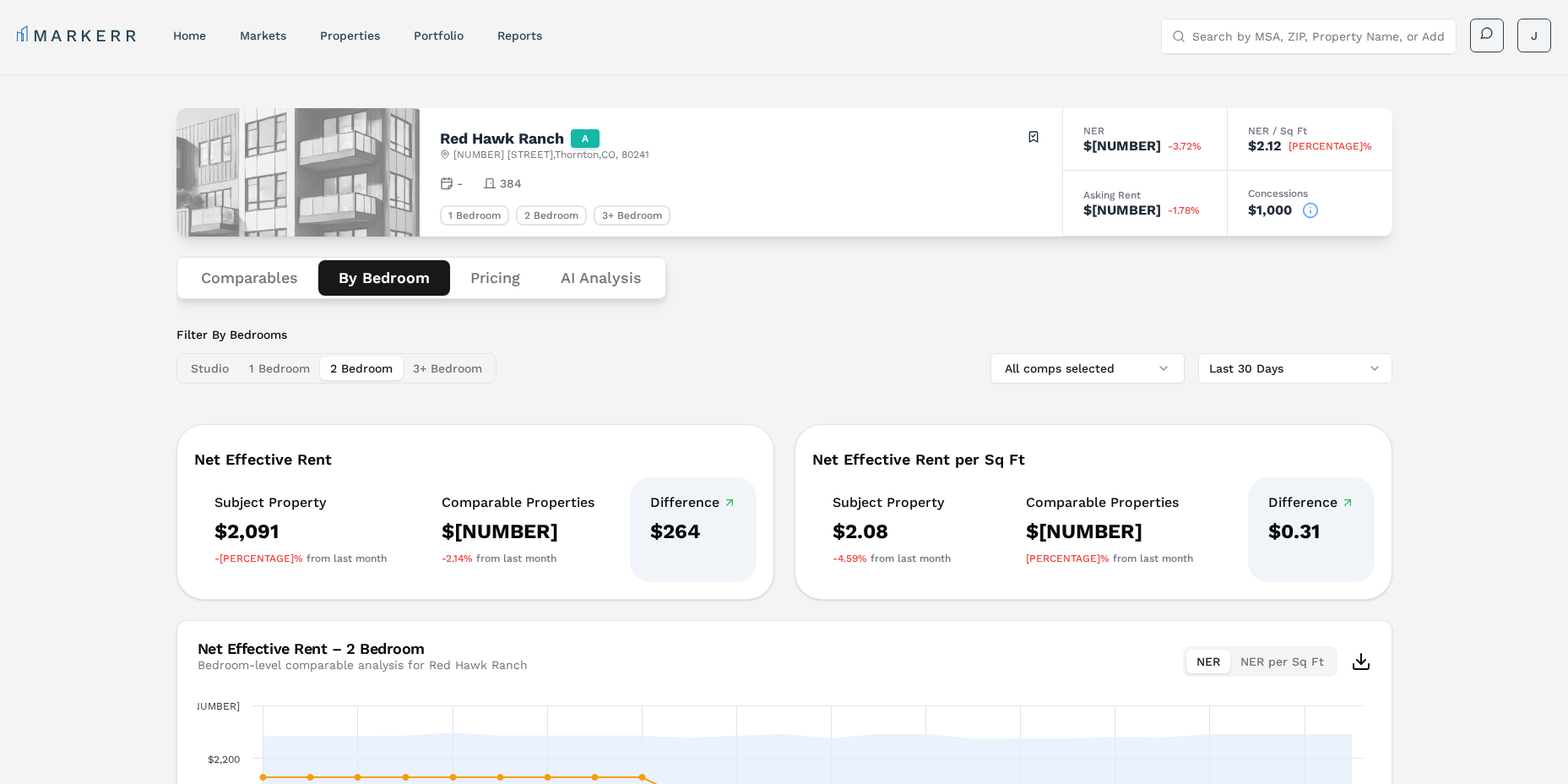click on "• •••••••" at bounding box center (361, 368) 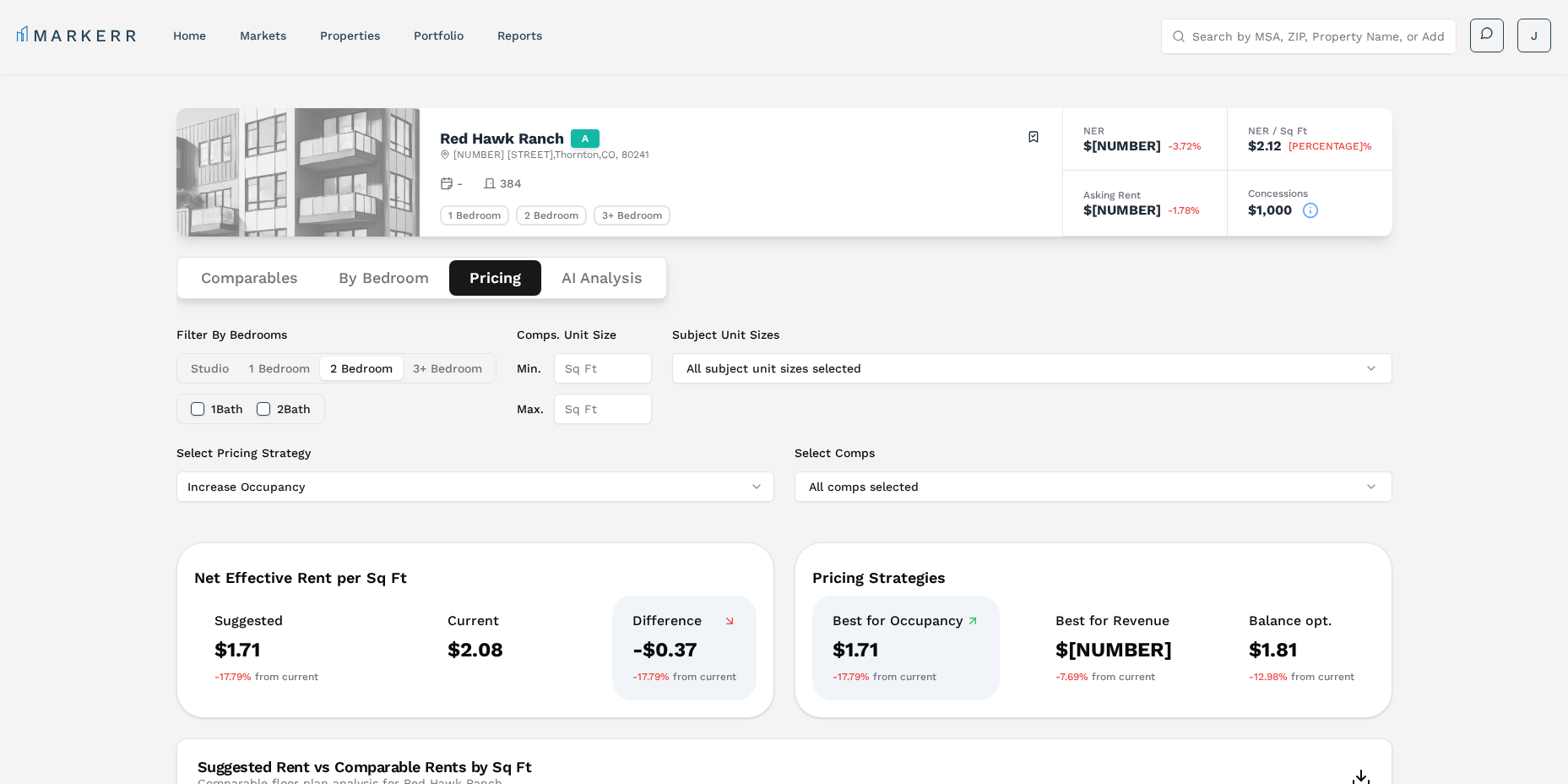 click on "Red Hawk Ranch A 12150 Washington Center Pkwy ,  Thornton ,  CO ,   80241 Toggle portfolio menu - 384 1 Bedroom 2 Bedroom 3+ Bedroom NER $1,826 -3.72% NER / Sq Ft $2.12 -3.64% Asking Rent $1,910 -1.78% Concessions $1,000 Comparables By Bedroom Pricing AI Analysis Filter By Bedrooms Studio 1 Bedroom 2 Bedroom 3+ Bedroom 1  Bath 2  Bath Comps. Unit Size Min. Max. Subject Unit Sizes All subject unit sizes selected Select Pricing Strategy Increase Occupancy Select Comps All comps selected Net Effective Rent per Sq Ft Suggested   $1.71 -17.79%   from current Current   $2.08 Difference   -$0.37 -17.79%   from current Pricing Strategies Best for Occupancy   $1.71 -17.79%   from current Best for Revenue   $1.92 -7.69%   from current Balance opt.   $1.81 -12.98%   from current Suggested Rent vs Comparable Rents by Sq Ft Comparable floor plan analysis for Red Hawk Ranch Chart Scatter chart with 2 data series. View as data table, Chart The chart has 1 X axis displaying values. Data ranges from 865 to 1150. Comps 875 900" at bounding box center [784, 851] 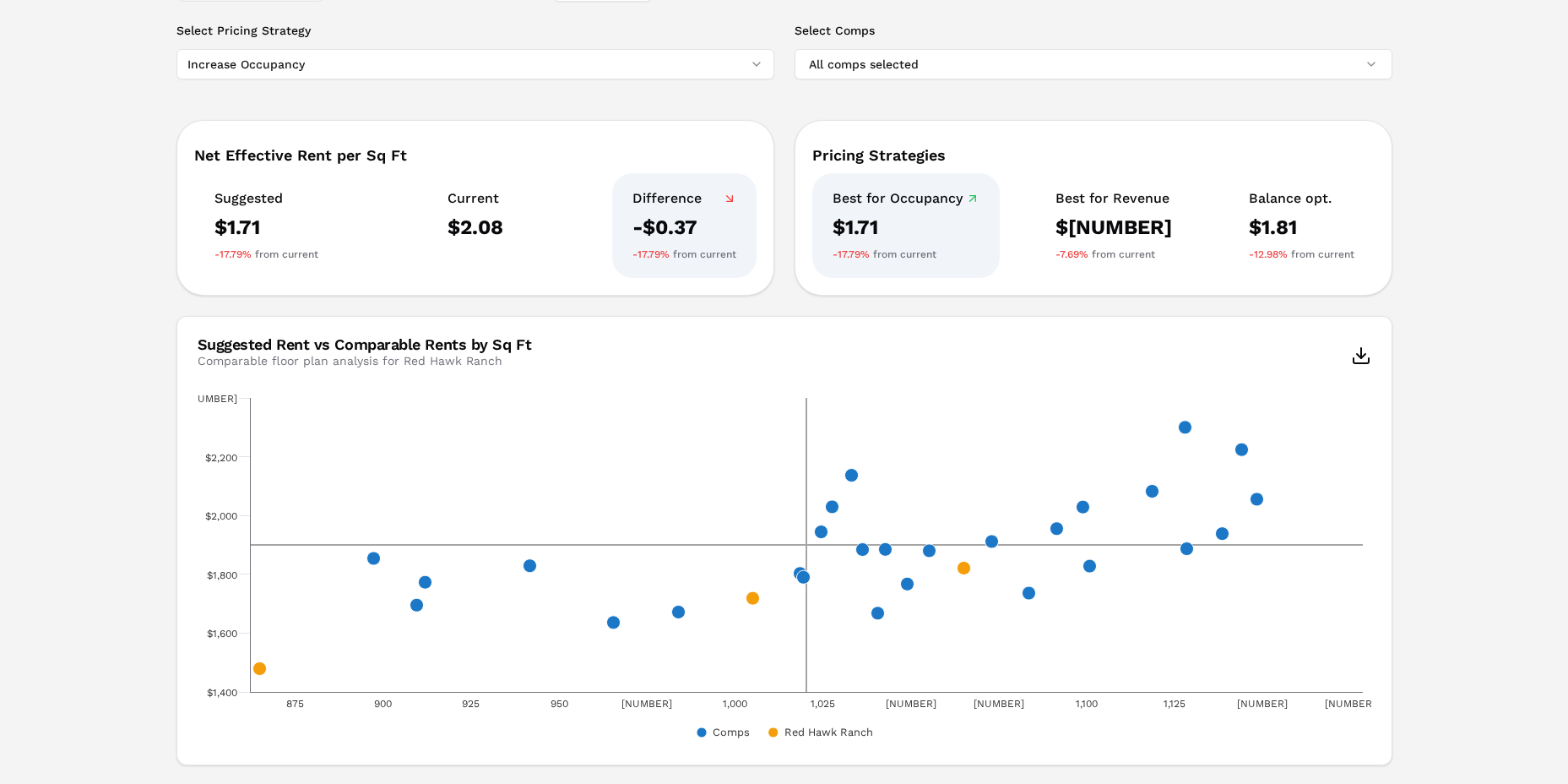 scroll, scrollTop: 84, scrollLeft: 0, axis: vertical 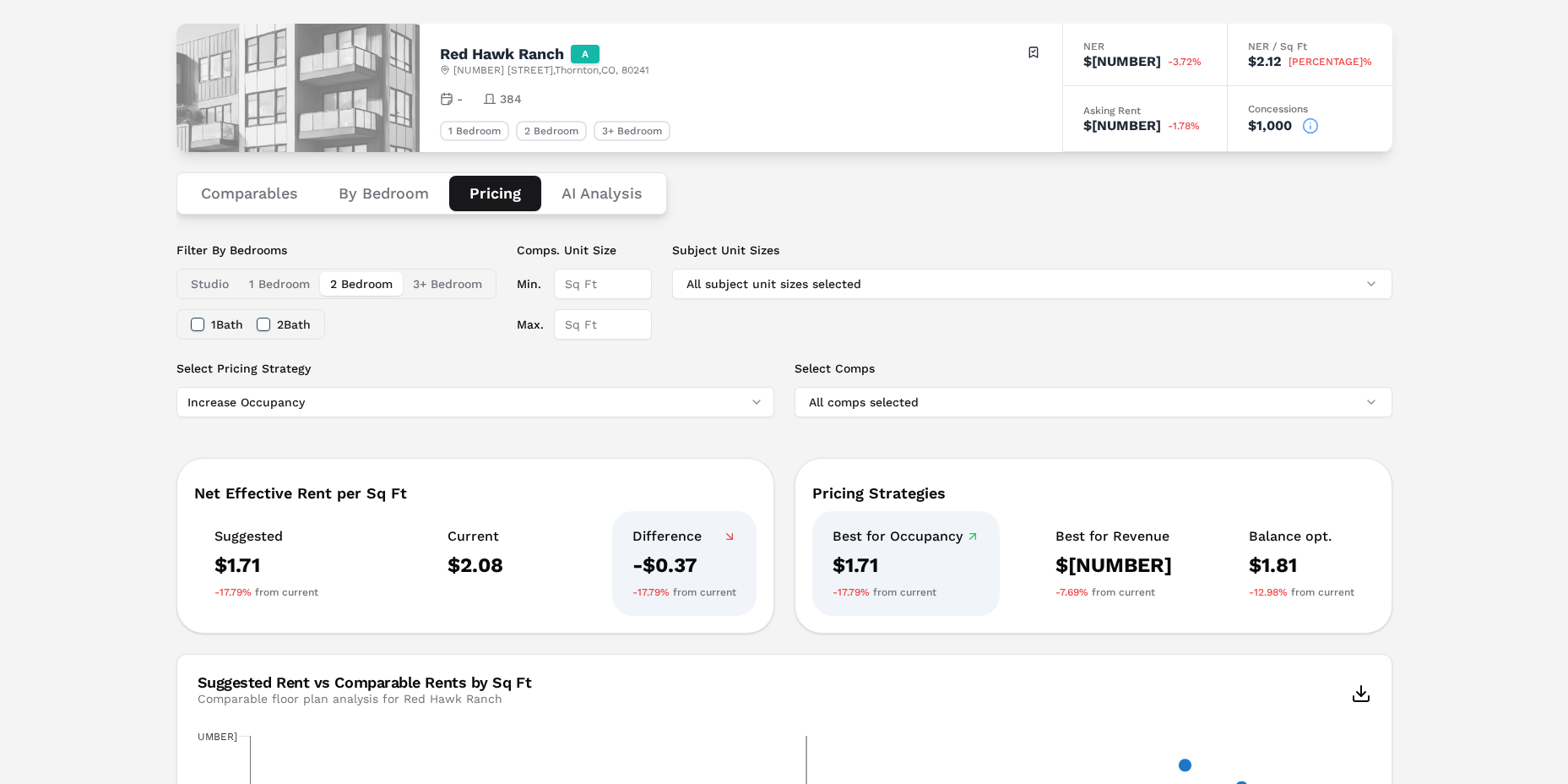 click on "Red Hawk Ranch A 12150 Washington Center Pkwy ,  Thornton ,  CO ,   80241 Toggle portfolio menu - 384 1 Bedroom 2 Bedroom 3+ Bedroom NER $1,826 -3.72% NER / Sq Ft $2.12 -3.64% Asking Rent $1,910 -1.78% Concessions $1,000 Comparables By Bedroom Pricing AI Analysis Filter By Bedrooms Studio 1 Bedroom 2 Bedroom 3+ Bedroom 1  Bath 2  Bath Comps. Unit Size Min. Max. Subject Unit Sizes All subject unit sizes selected Select Pricing Strategy Increase Occupancy Select Comps All comps selected Net Effective Rent per Sq Ft Suggested   $1.71 -17.79%   from current Current   $2.08 Difference   -$0.37 -17.79%   from current Pricing Strategies Best for Occupancy   $1.71 -17.79%   from current Best for Revenue   $1.92 -7.69%   from current Balance opt.   $1.81 -12.98%   from current Suggested Rent vs Comparable Rents by Sq Ft Comparable floor plan analysis for Red Hawk Ranch Chart Scatter chart with 2 data series. View as data table, Chart The chart has 1 X axis displaying values. Data ranges from 865 to 1150. Comps 875 900" at bounding box center [784, 766] 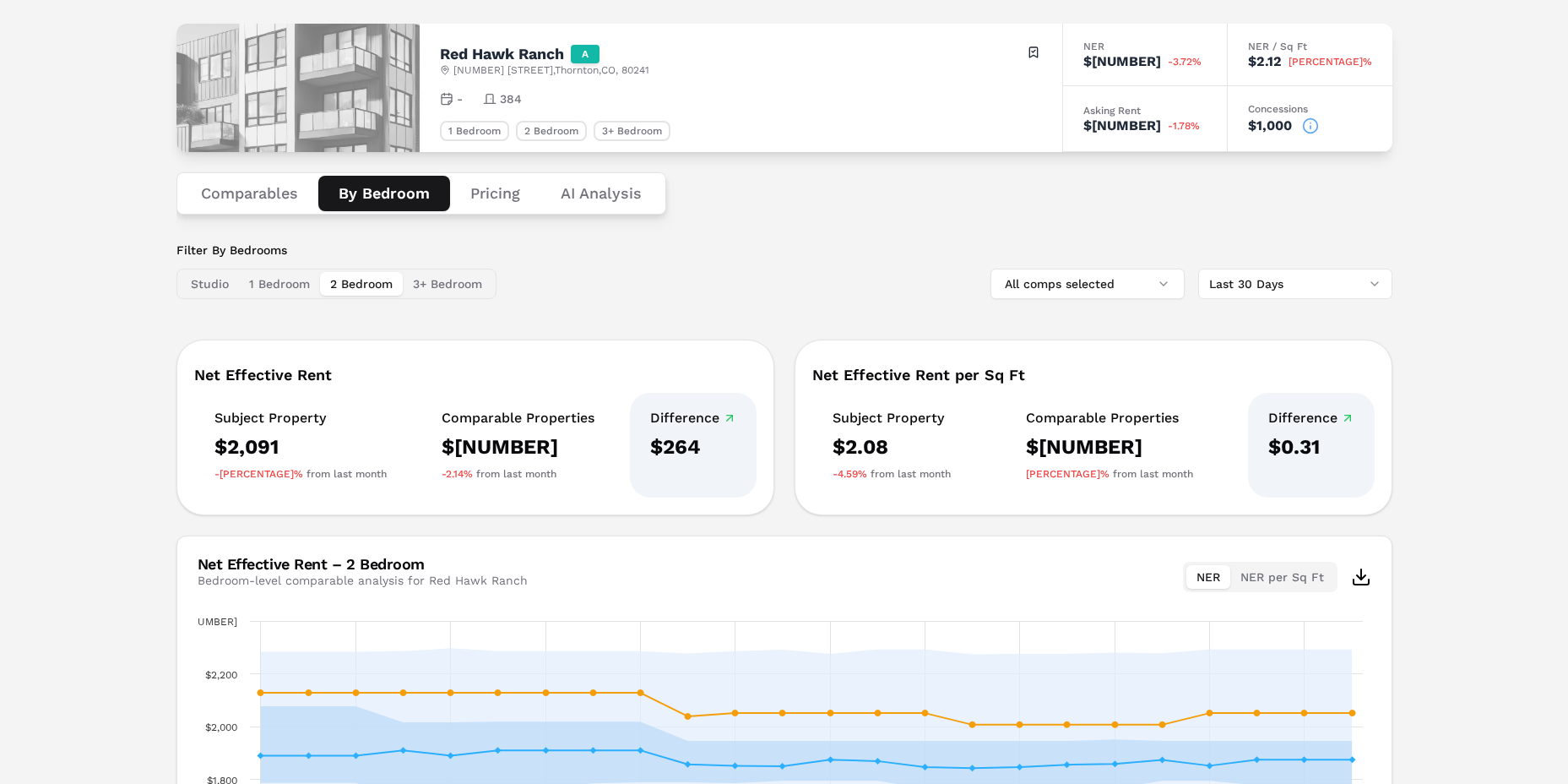 click on "•• •••••••" at bounding box center (448, 284) 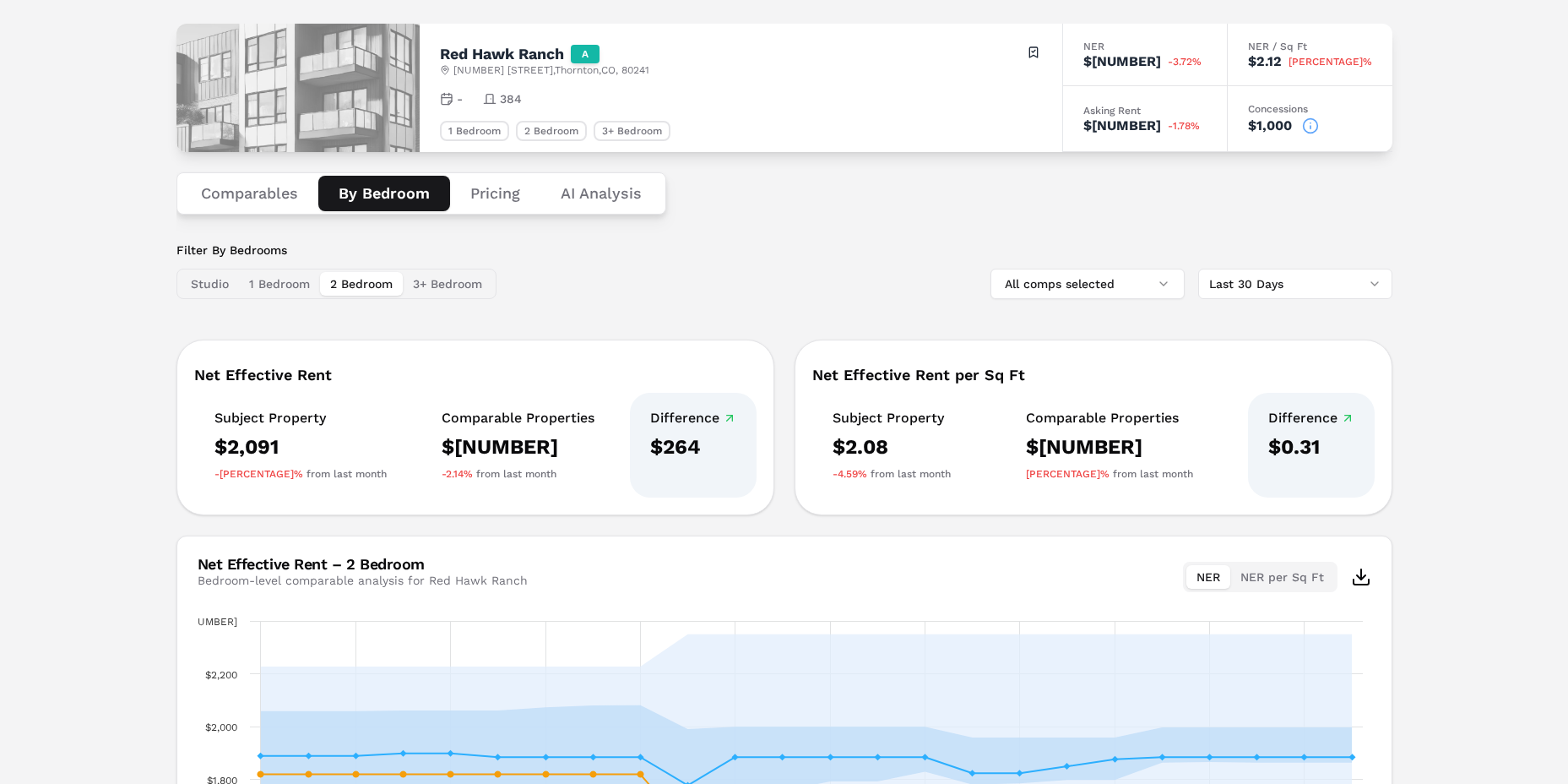 click on "• •••••••" at bounding box center [361, 284] 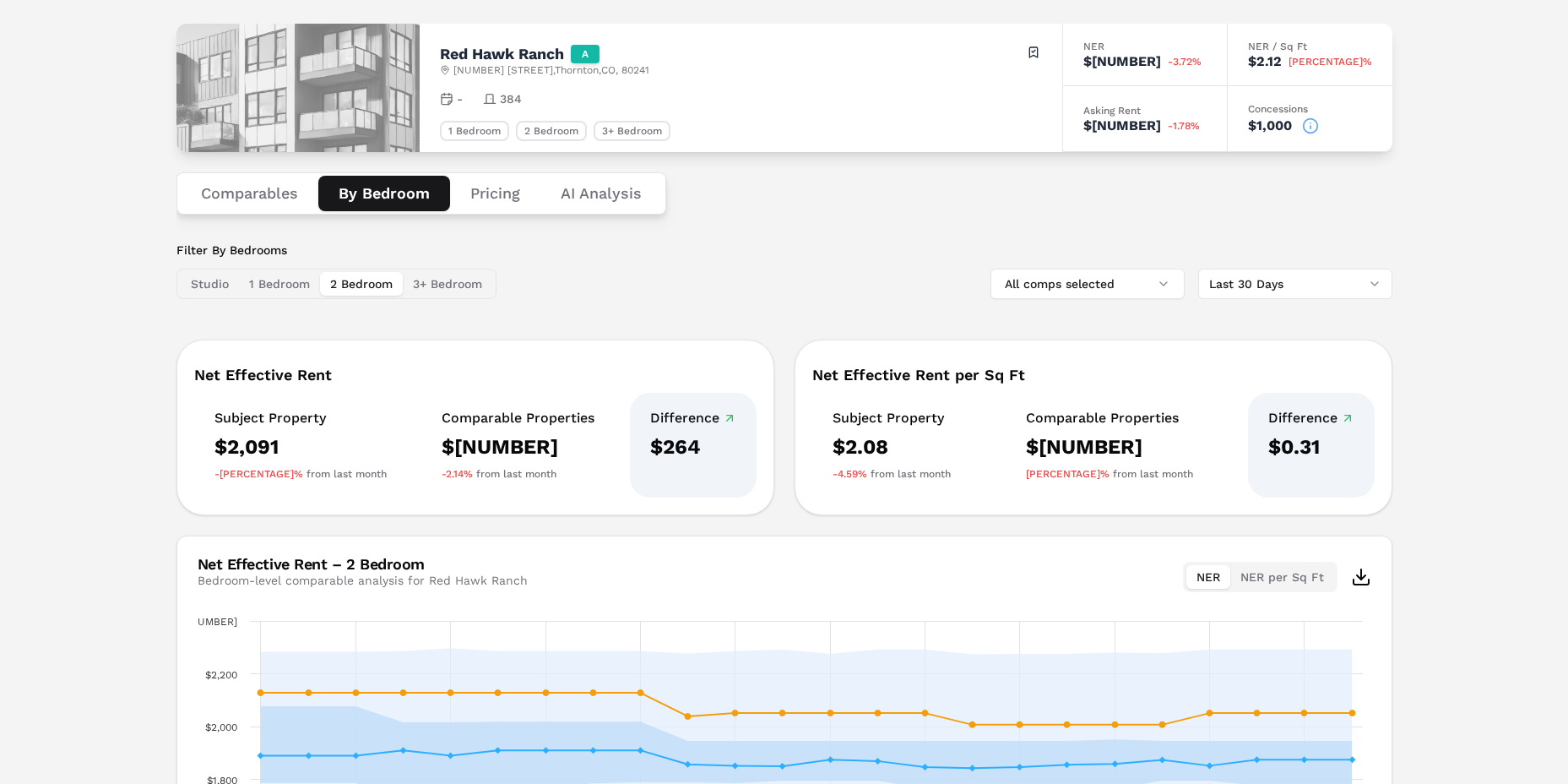click on "• •••••••" at bounding box center [279, 284] 